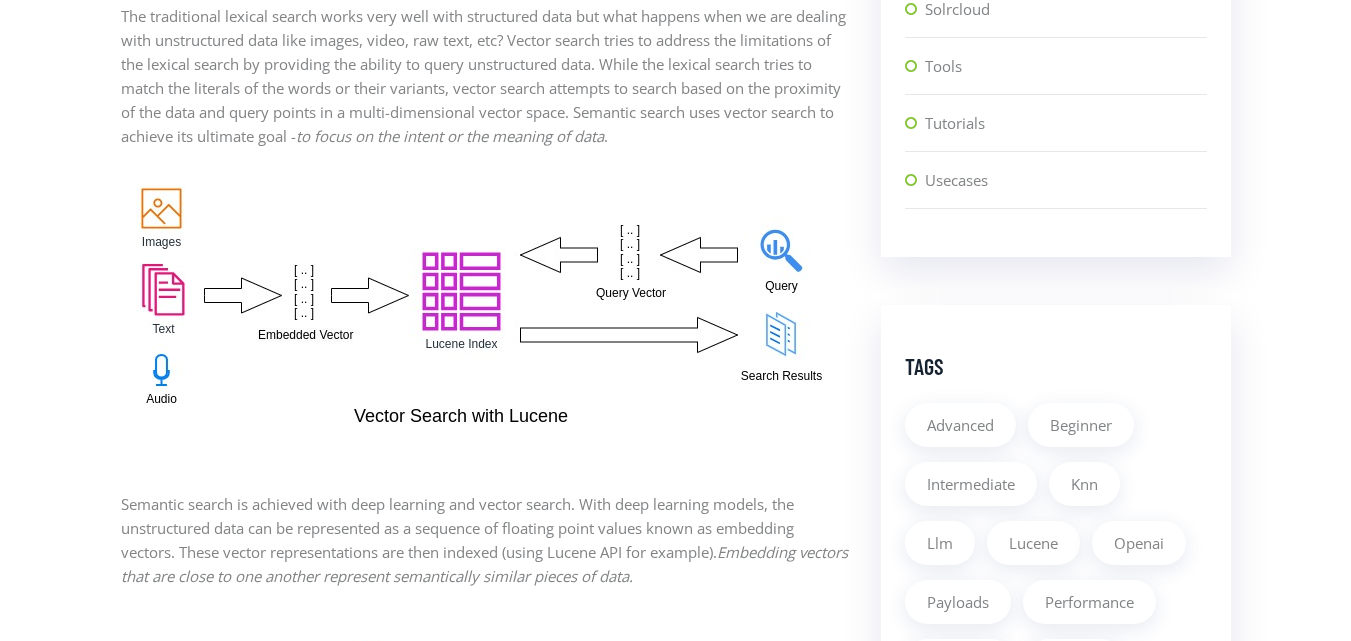 scroll, scrollTop: 1300, scrollLeft: 0, axis: vertical 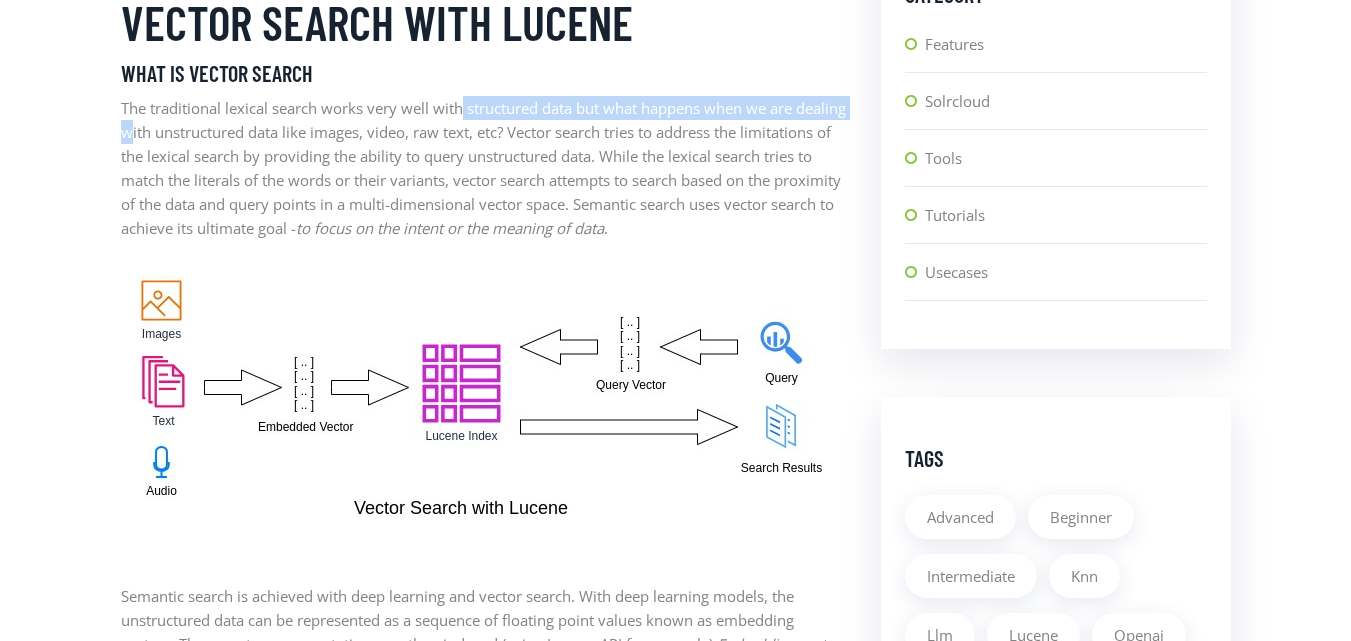 drag, startPoint x: 188, startPoint y: 122, endPoint x: 466, endPoint y: 115, distance: 278.0881 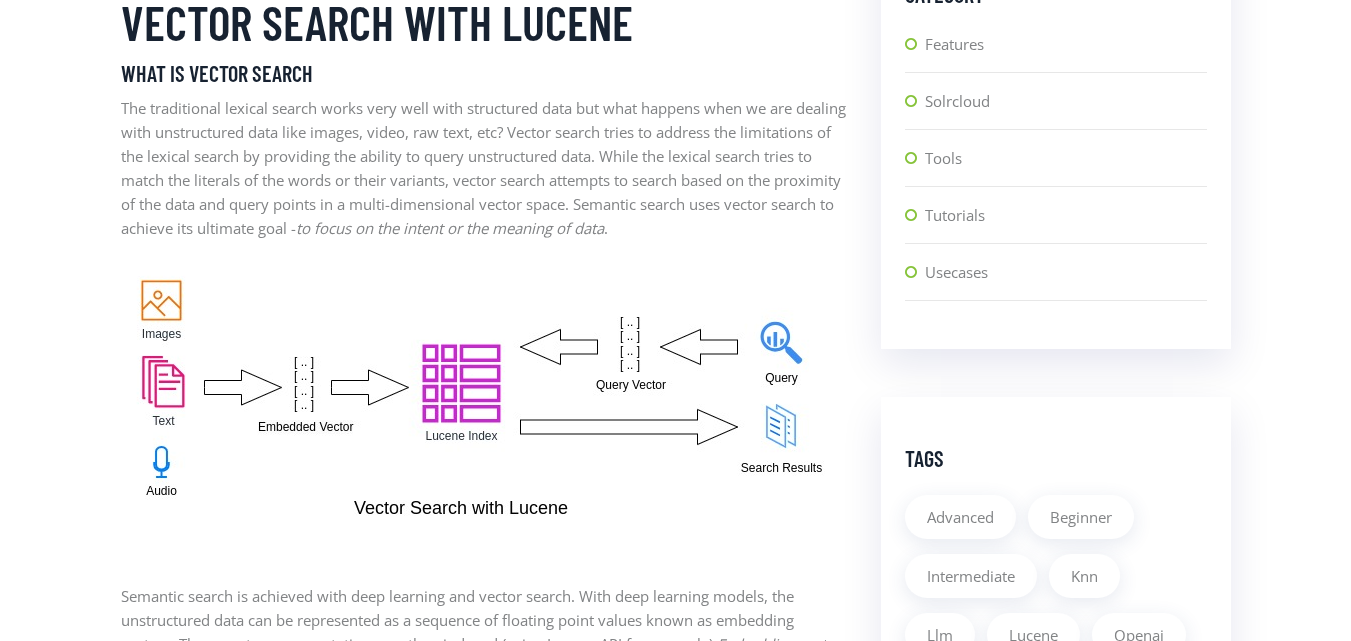 click on "The traditional lexical search works very well with structured data but what happens when we are dealing with unstructured data like images, video, raw text, etc? Vector search tries to address the limitations of the lexical search by providing the ability to query unstructured data. While the lexical search tries to match the literals of the words or their variants, vector search attempts to search based on the proximity of the data and query points in a multi-dimensional vector space. Semantic search uses vector search to achieve its ultimate goal -  to focus on the intent or the meaning of data ." at bounding box center [486, 168] 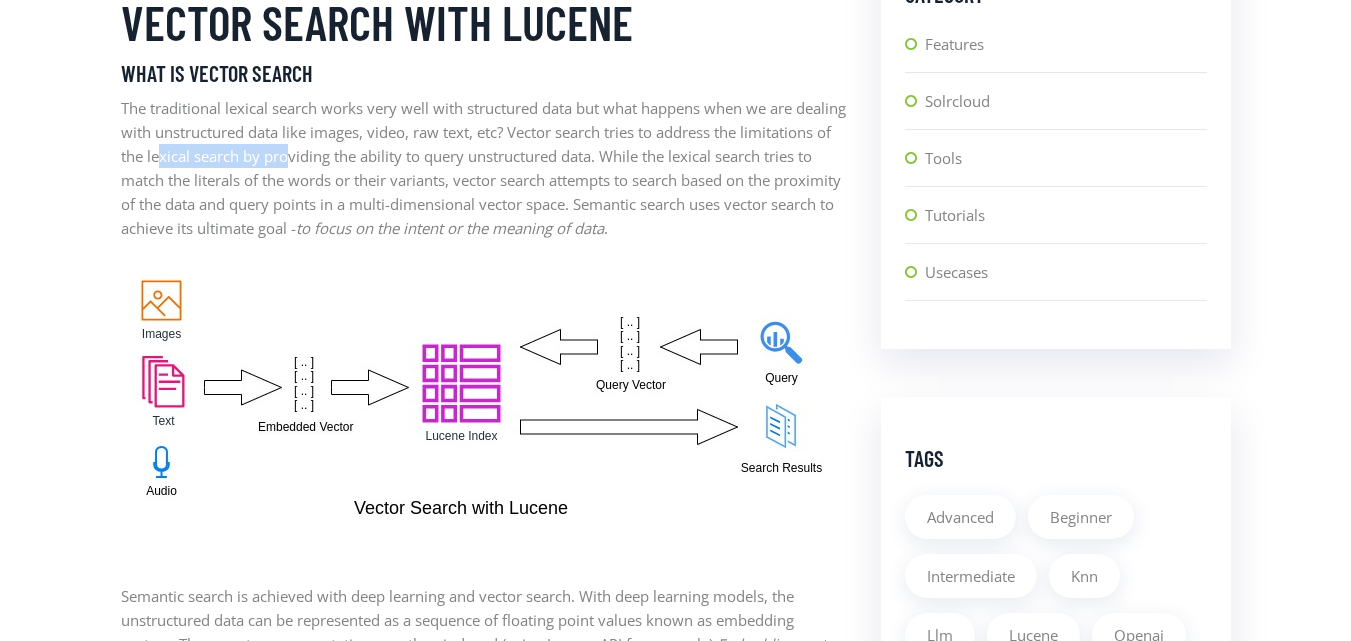 drag, startPoint x: 252, startPoint y: 156, endPoint x: 388, endPoint y: 153, distance: 136.03308 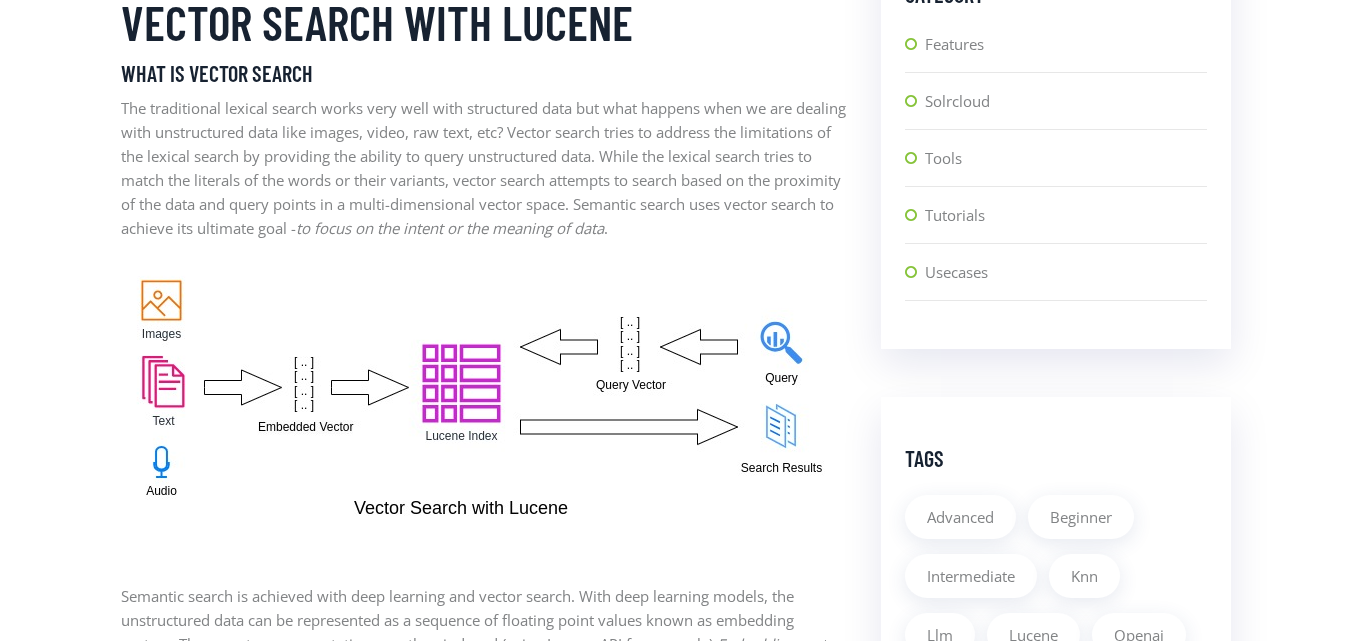 click on "The traditional lexical search works very well with structured data but what happens when we are dealing with unstructured data like images, video, raw text, etc? Vector search tries to address the limitations of the lexical search by providing the ability to query unstructured data. While the lexical search tries to match the literals of the words or their variants, vector search attempts to search based on the proximity of the data and query points in a multi-dimensional vector space. Semantic search uses vector search to achieve its ultimate goal -  to focus on the intent or the meaning of data ." at bounding box center (486, 168) 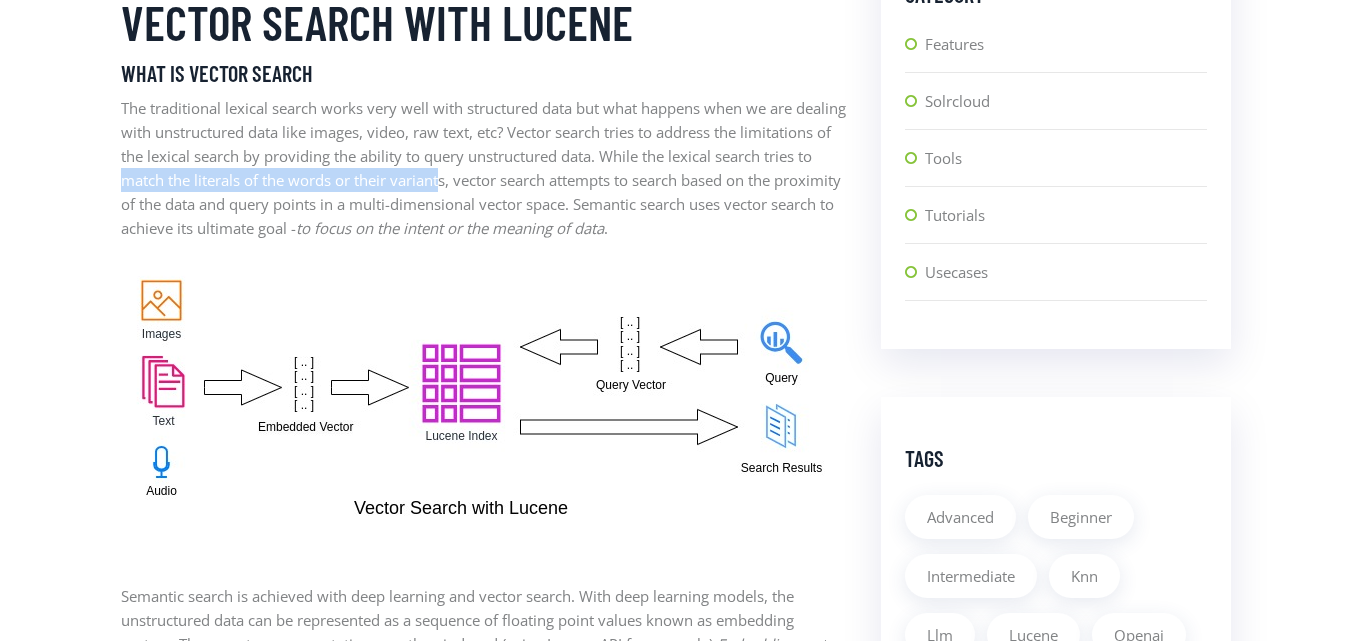 drag, startPoint x: 223, startPoint y: 182, endPoint x: 548, endPoint y: 180, distance: 325.00616 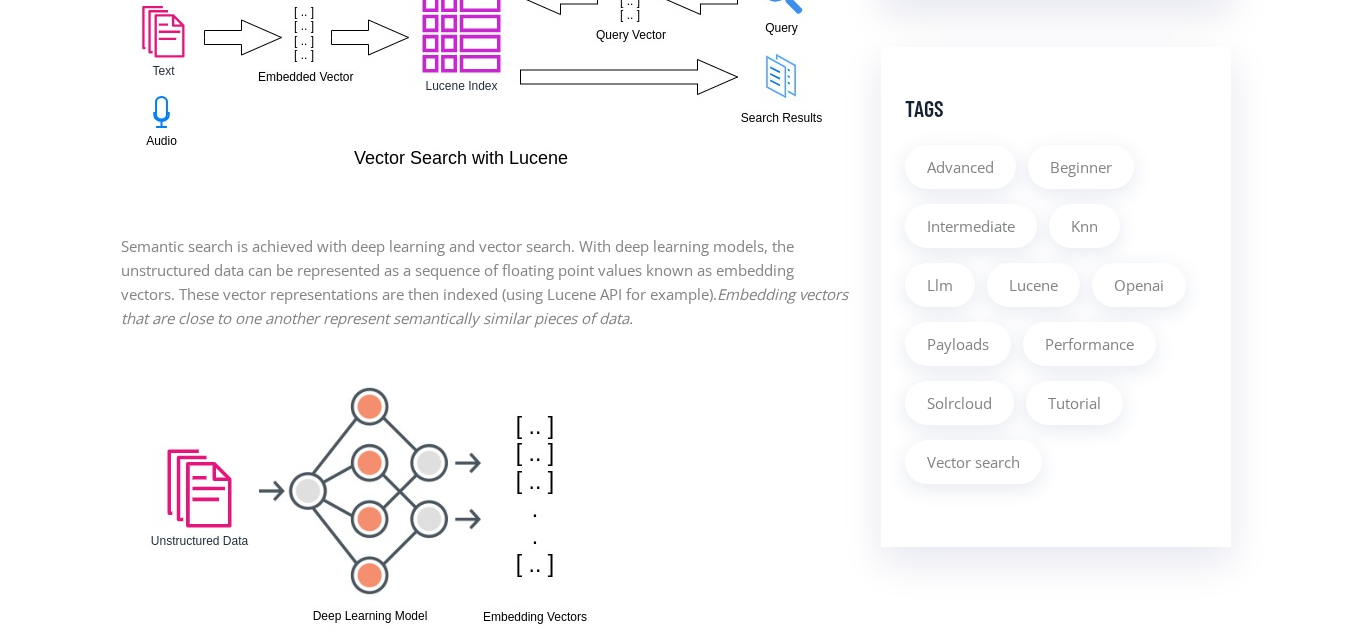 scroll, scrollTop: 1600, scrollLeft: 0, axis: vertical 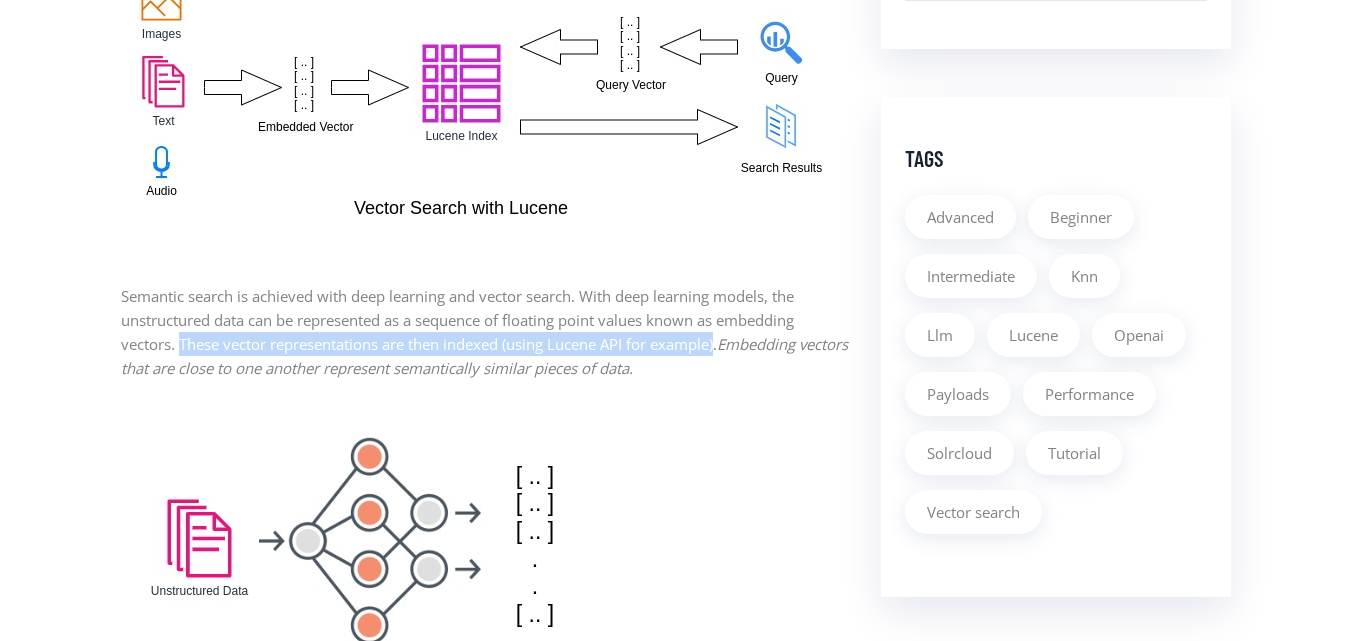 drag, startPoint x: 179, startPoint y: 349, endPoint x: 726, endPoint y: 350, distance: 547.0009 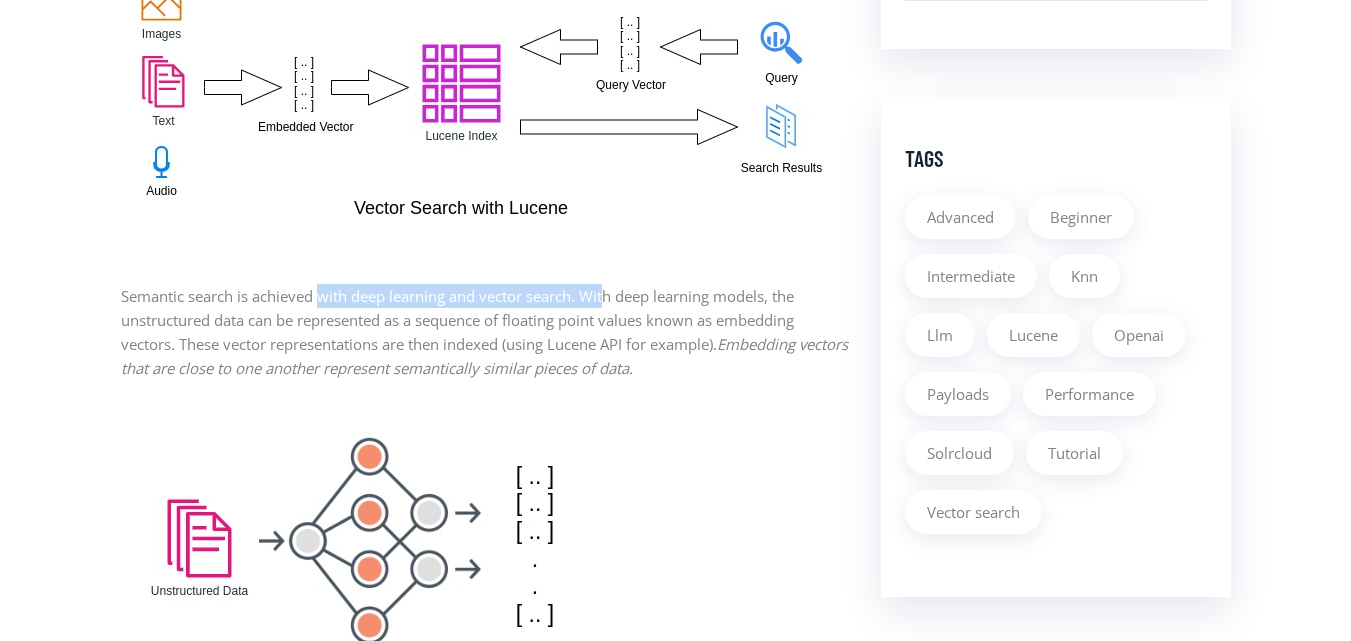drag, startPoint x: 320, startPoint y: 305, endPoint x: 612, endPoint y: 295, distance: 292.17117 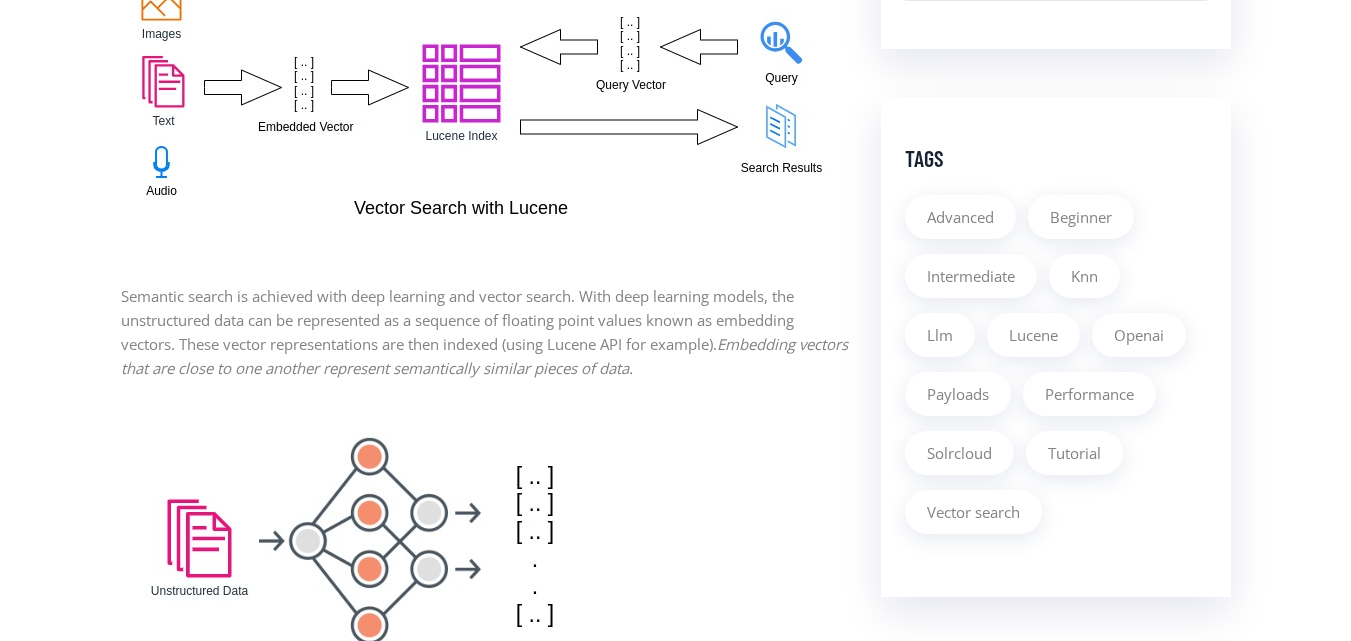 click on "Semantic search is achieved with deep learning and vector search. With deep learning models, the unstructured data can be represented as a sequence of floating point values known as embedding vectors. These vector representations are then indexed (using Lucene API for example).  Embedding vectors that are close to one another represent semantically similar pieces of data." at bounding box center (486, 332) 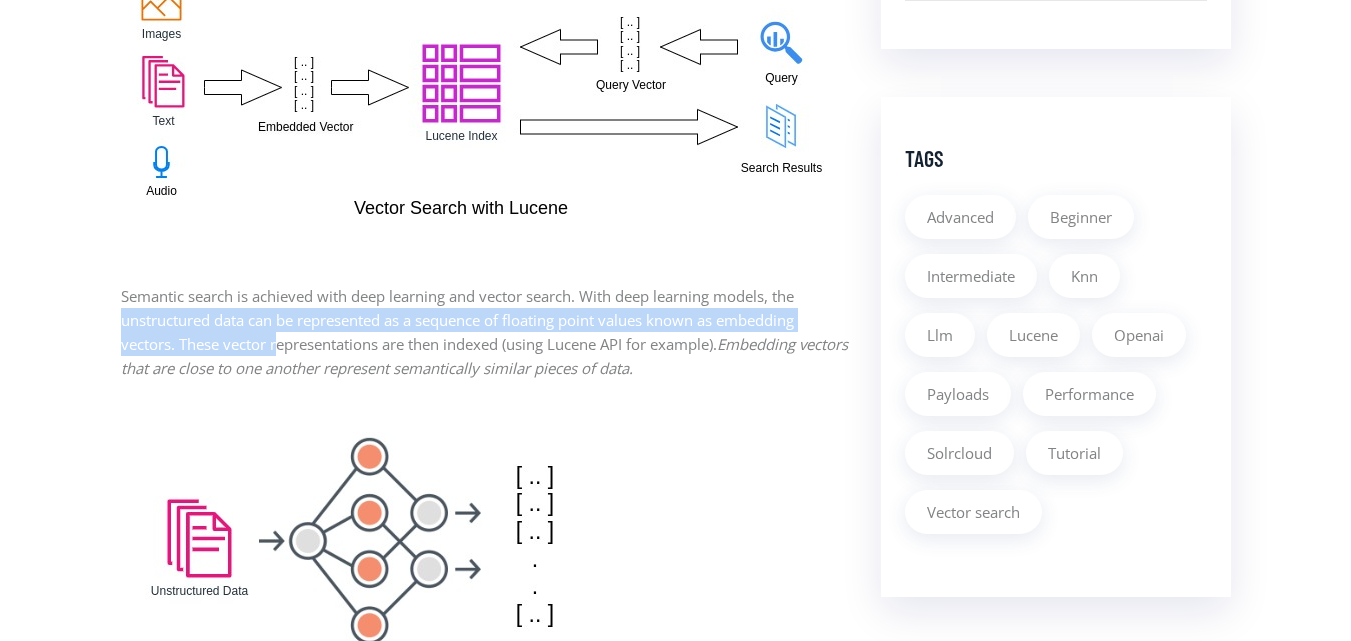 drag, startPoint x: 123, startPoint y: 322, endPoint x: 278, endPoint y: 335, distance: 155.5442 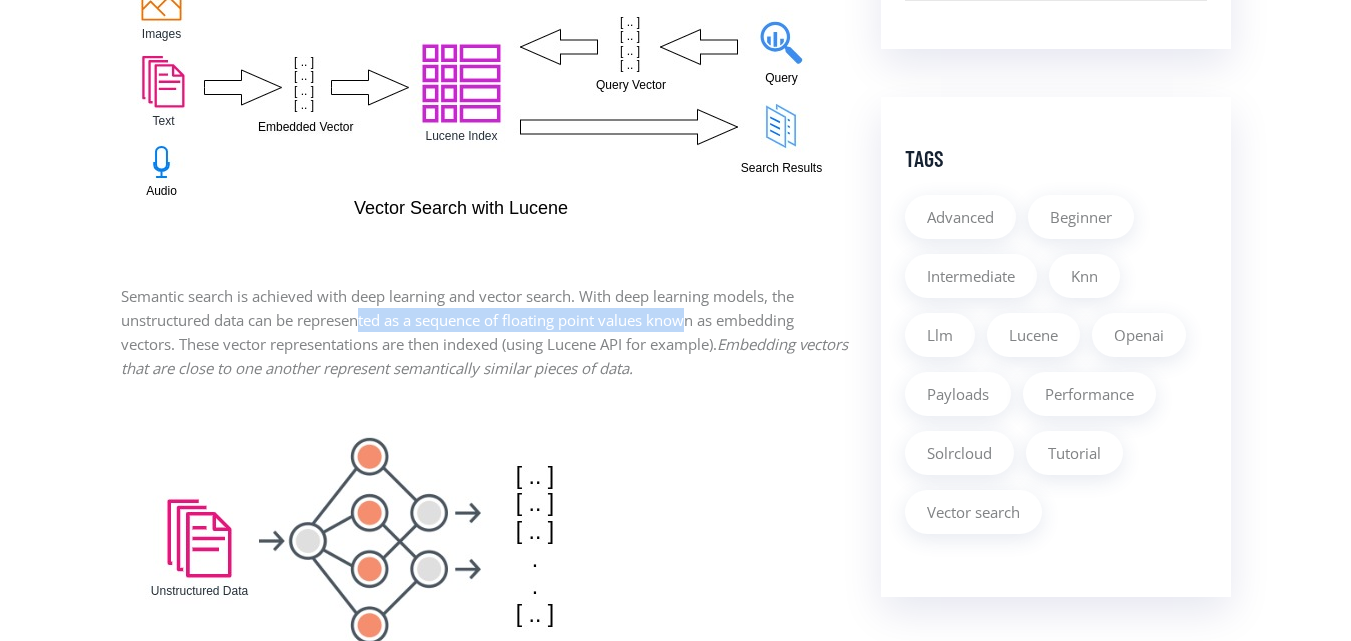 drag, startPoint x: 364, startPoint y: 317, endPoint x: 693, endPoint y: 323, distance: 329.05472 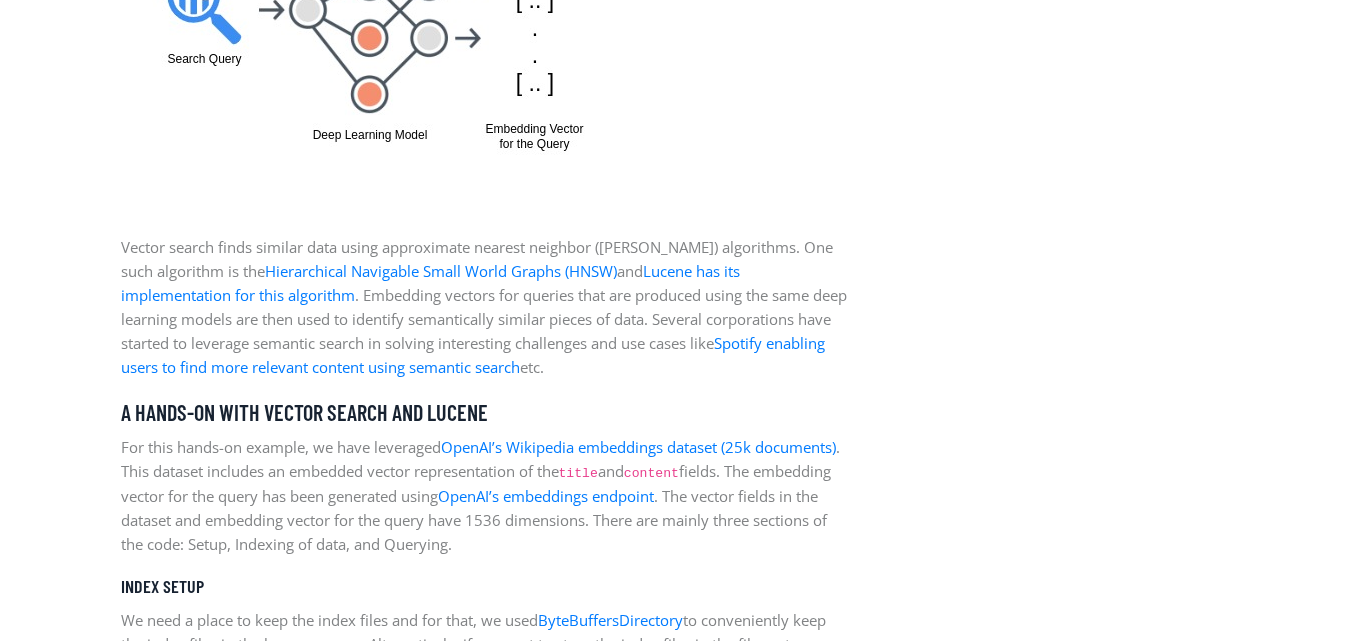 scroll, scrollTop: 2600, scrollLeft: 0, axis: vertical 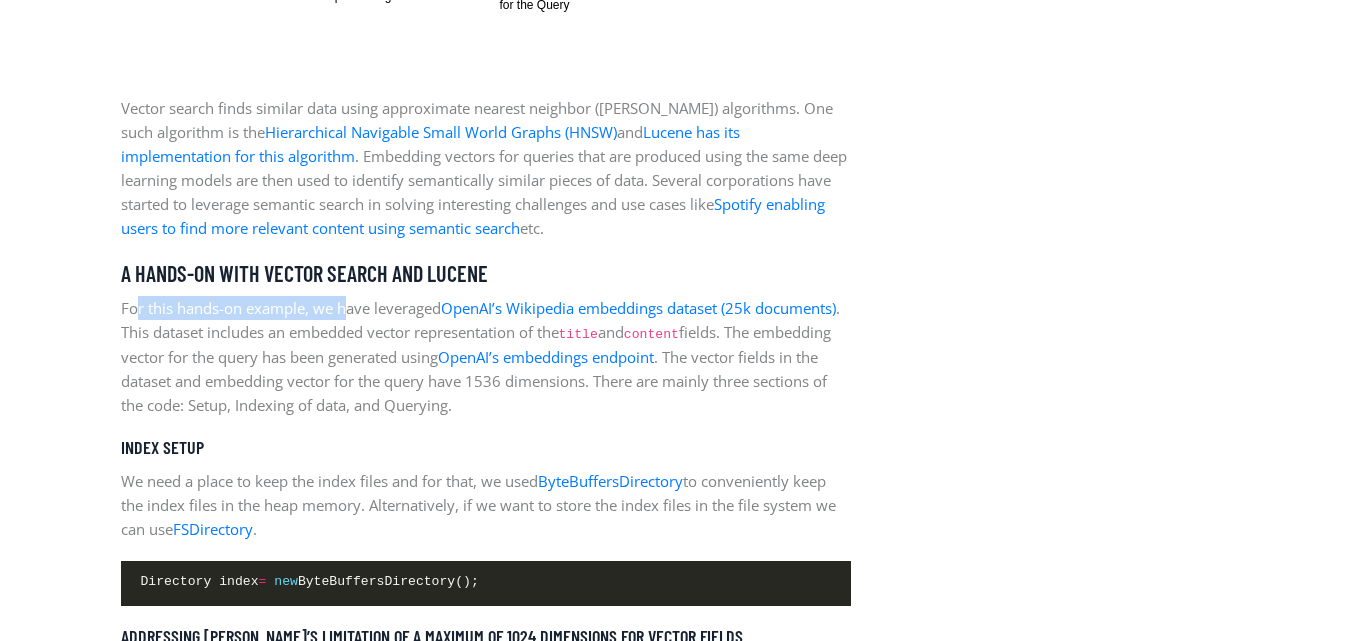 drag, startPoint x: 134, startPoint y: 312, endPoint x: 345, endPoint y: 297, distance: 211.5325 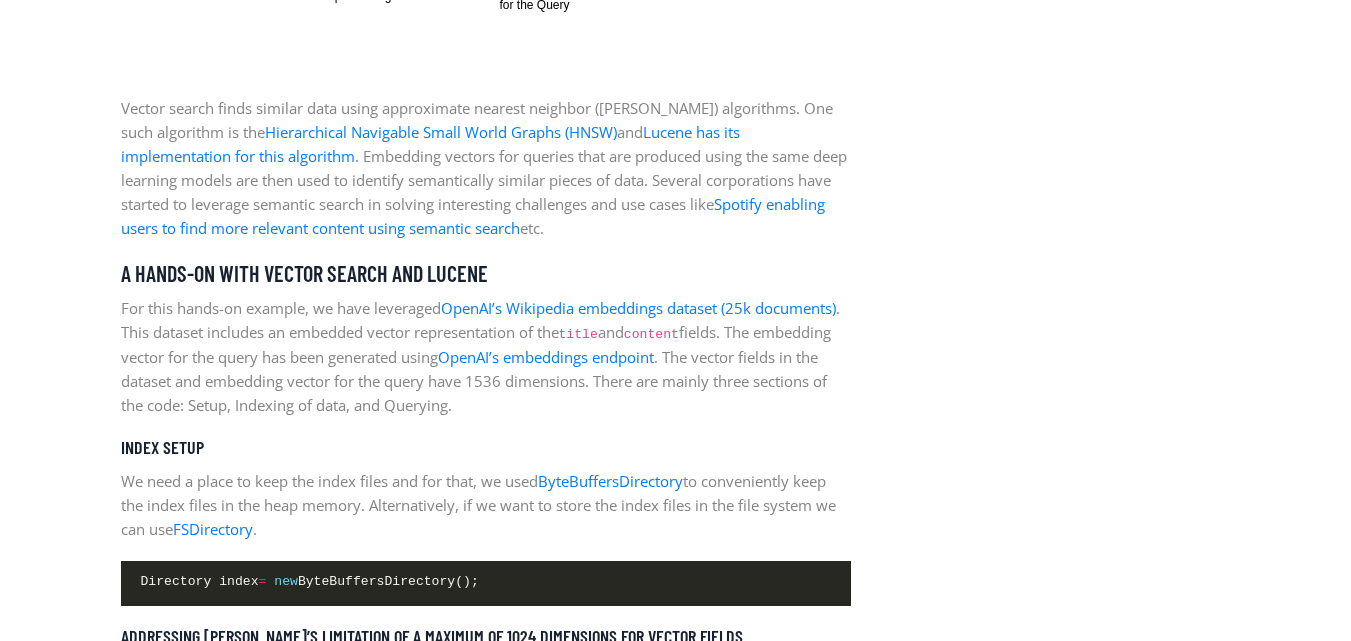 click on "For this hands-on example, we have leveraged  OpenAI’s Wikipedia embeddings dataset (25k documents) . This dataset includes an embedded vector representation of the  title  and  content  fields. The embedding vector for the query has been generated using  OpenAI’s embeddings endpoint . The vector fields in the dataset and embedding vector for the query have 1536 dimensions. There are mainly three sections of the code: Setup, Indexing of data, and Querying." at bounding box center (486, 356) 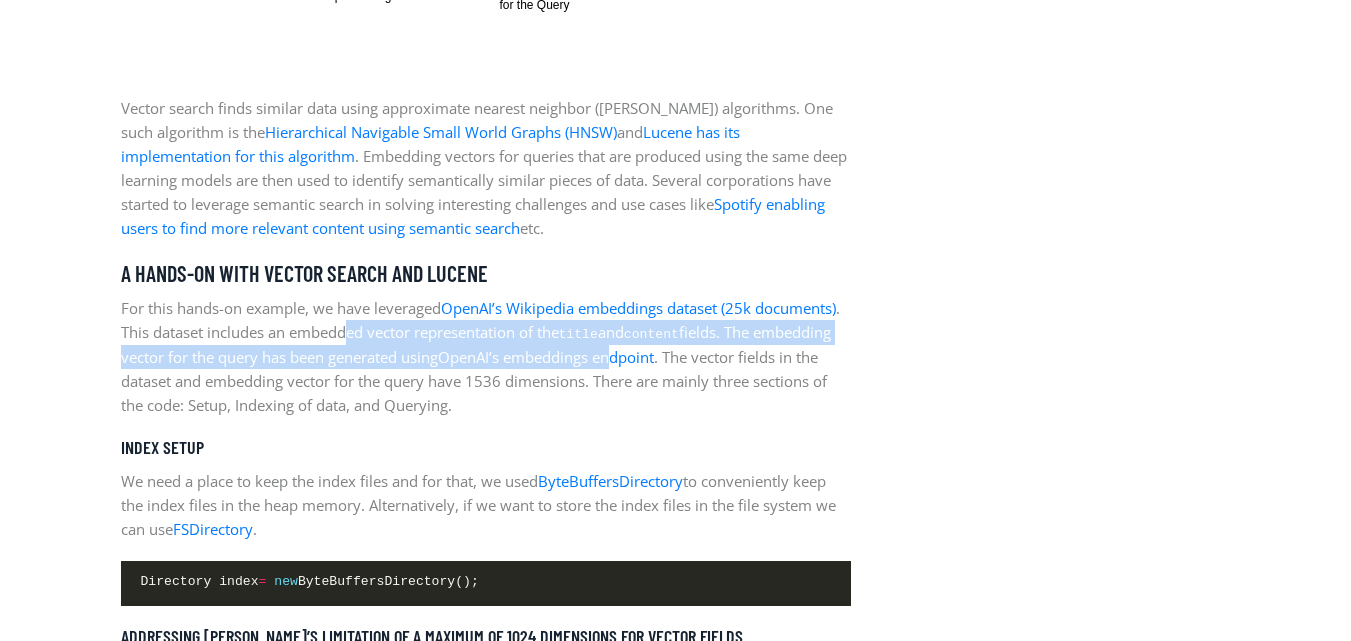 drag, startPoint x: 437, startPoint y: 339, endPoint x: 734, endPoint y: 345, distance: 297.0606 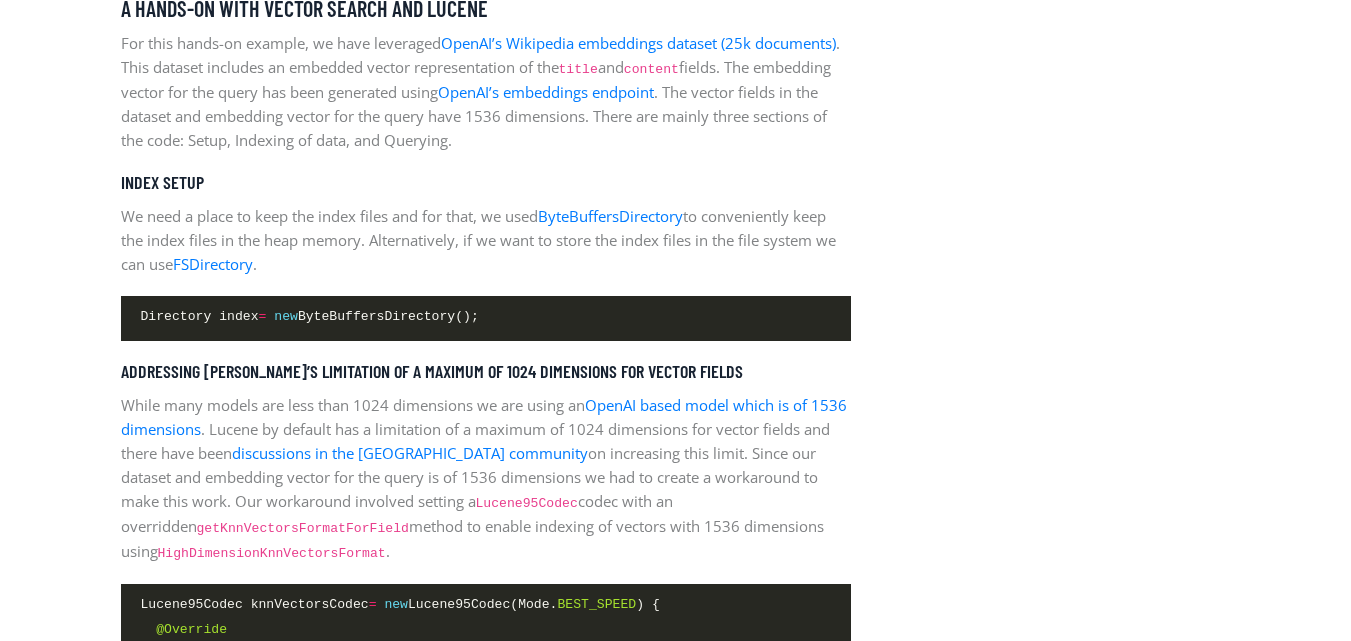 scroll, scrollTop: 2900, scrollLeft: 0, axis: vertical 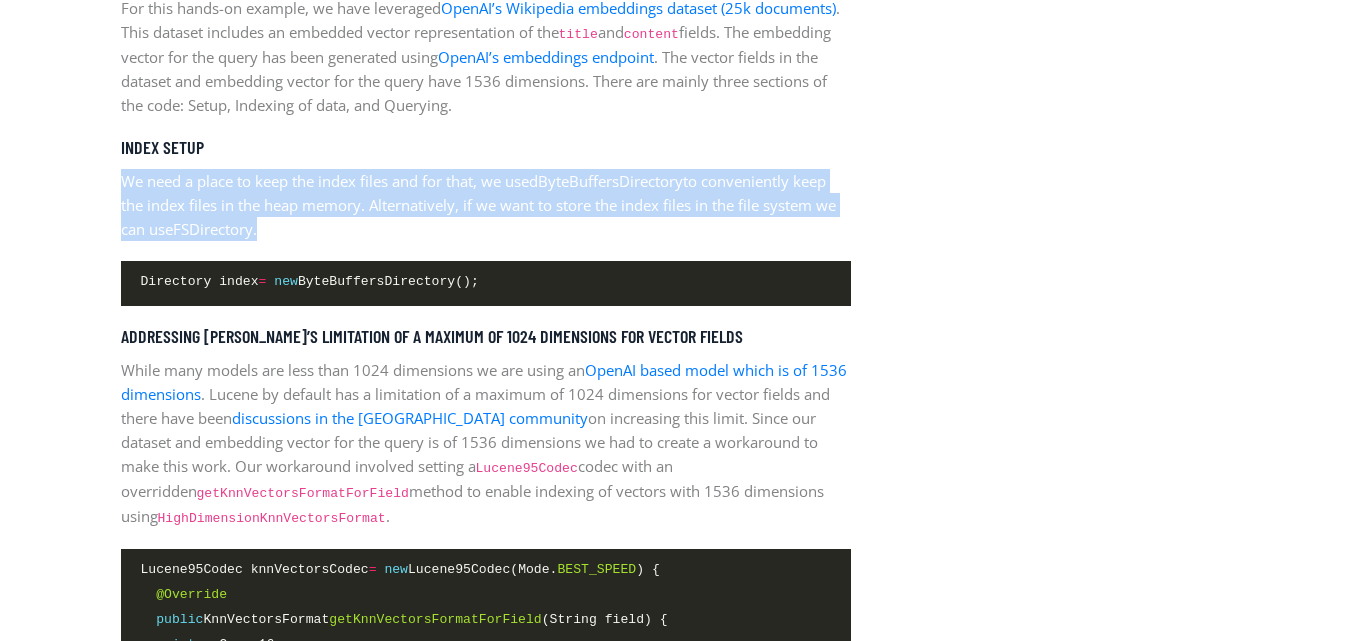 drag, startPoint x: 120, startPoint y: 177, endPoint x: 277, endPoint y: 218, distance: 162.26521 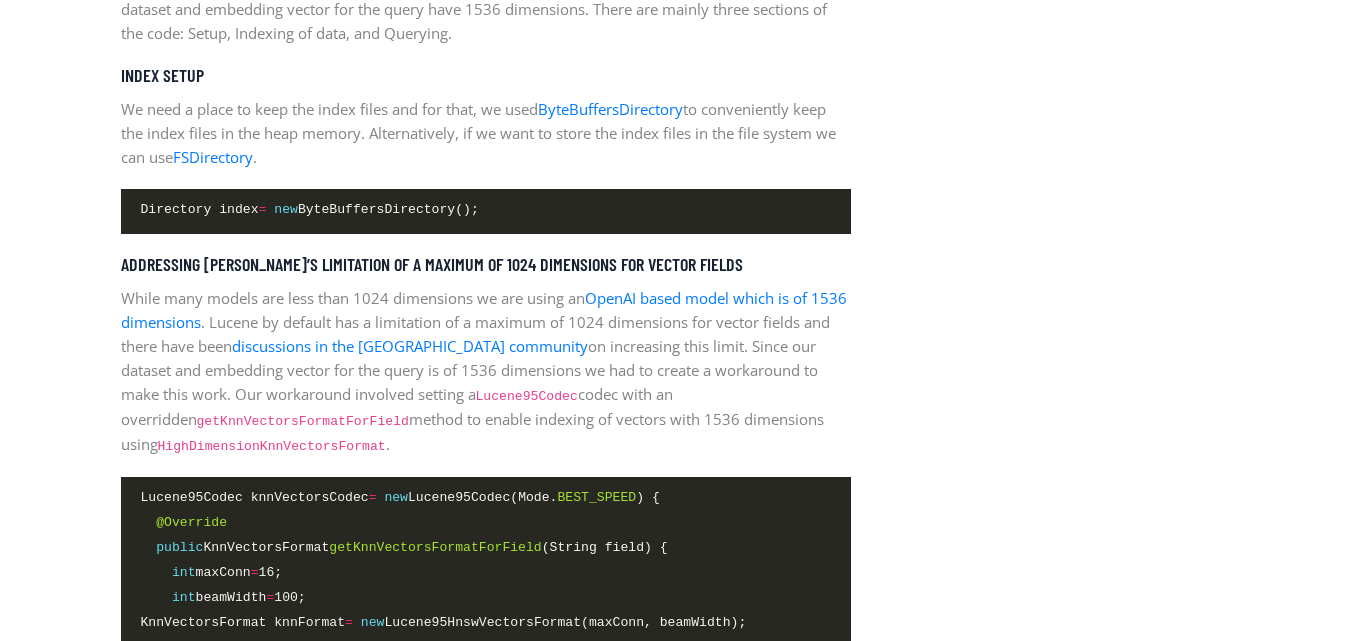 scroll, scrollTop: 3100, scrollLeft: 0, axis: vertical 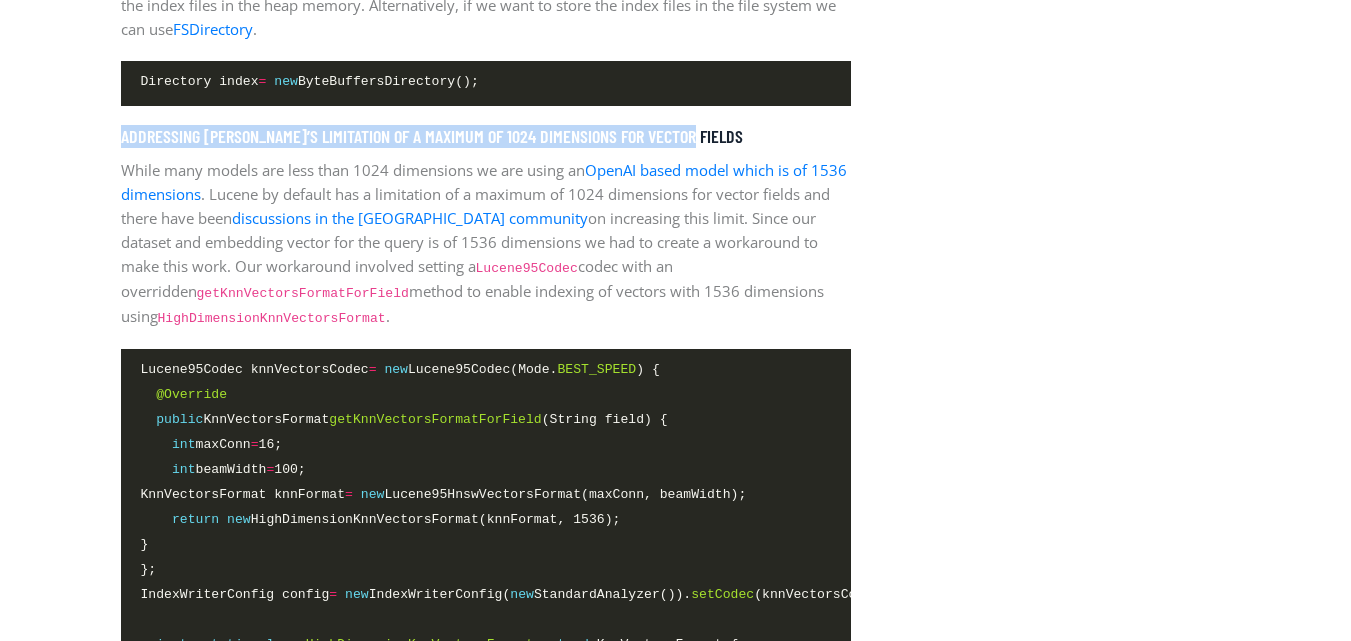 drag, startPoint x: 122, startPoint y: 140, endPoint x: 857, endPoint y: 125, distance: 735.153 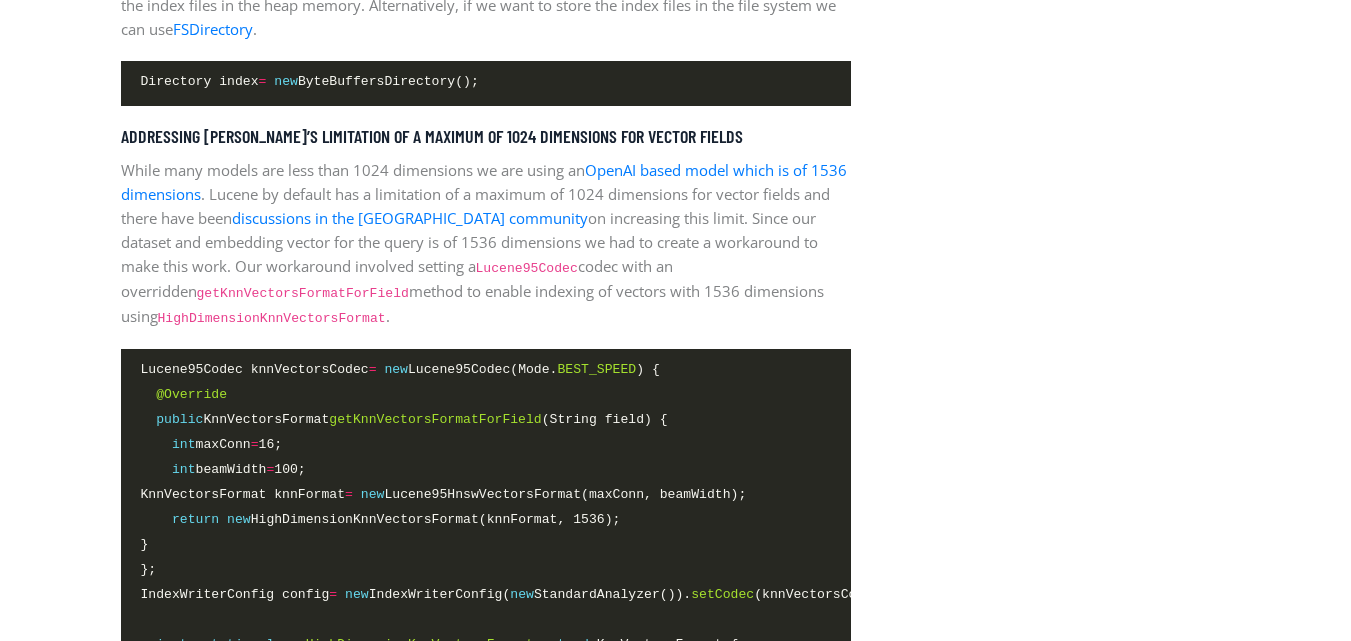 drag, startPoint x: 388, startPoint y: 243, endPoint x: 794, endPoint y: 297, distance: 409.57538 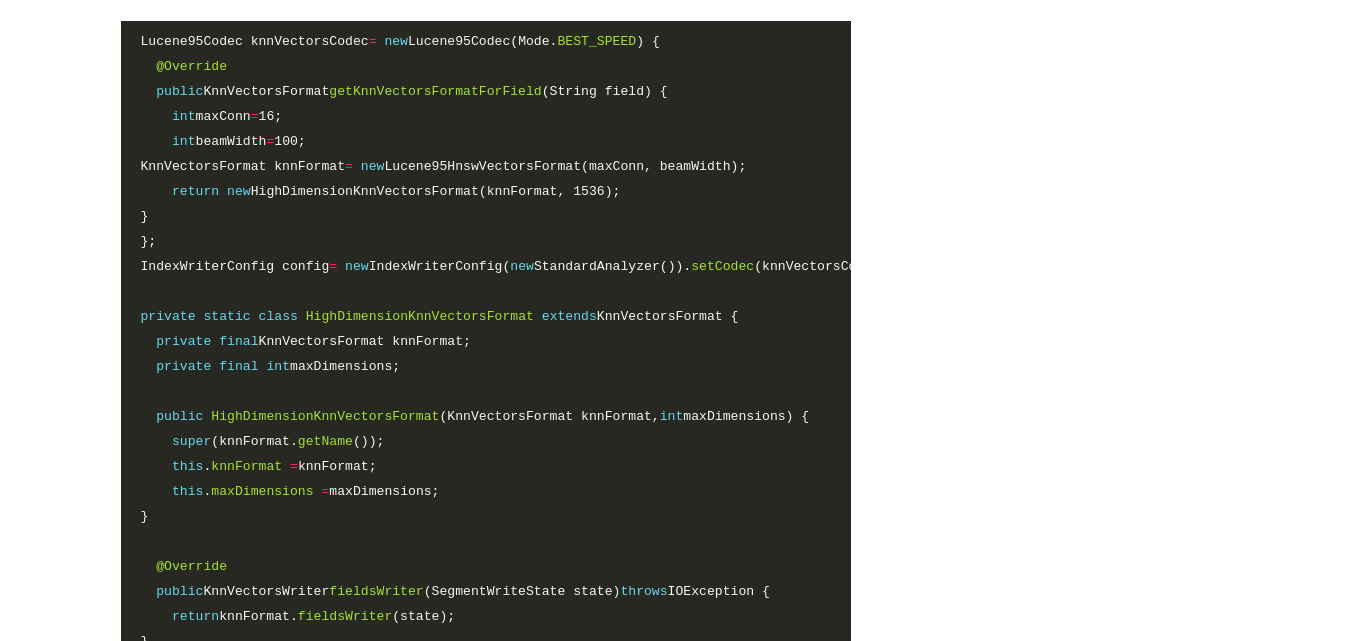 scroll, scrollTop: 3300, scrollLeft: 0, axis: vertical 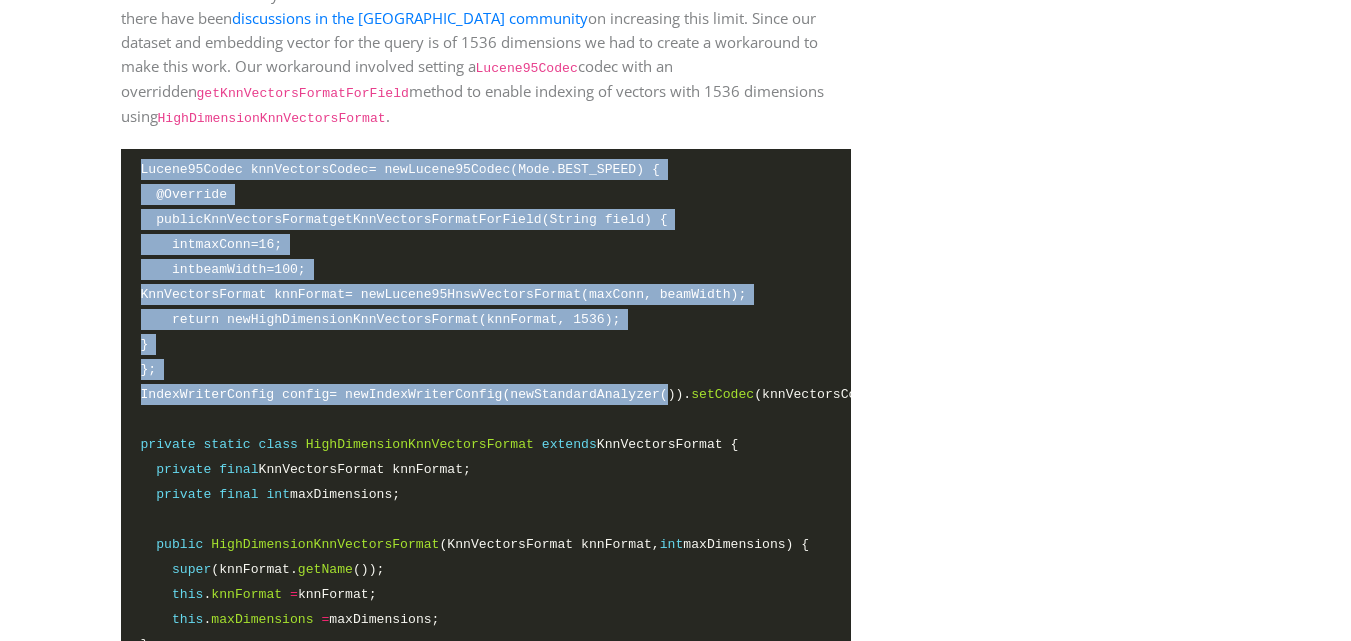 drag, startPoint x: 136, startPoint y: 163, endPoint x: 640, endPoint y: 390, distance: 552.7612 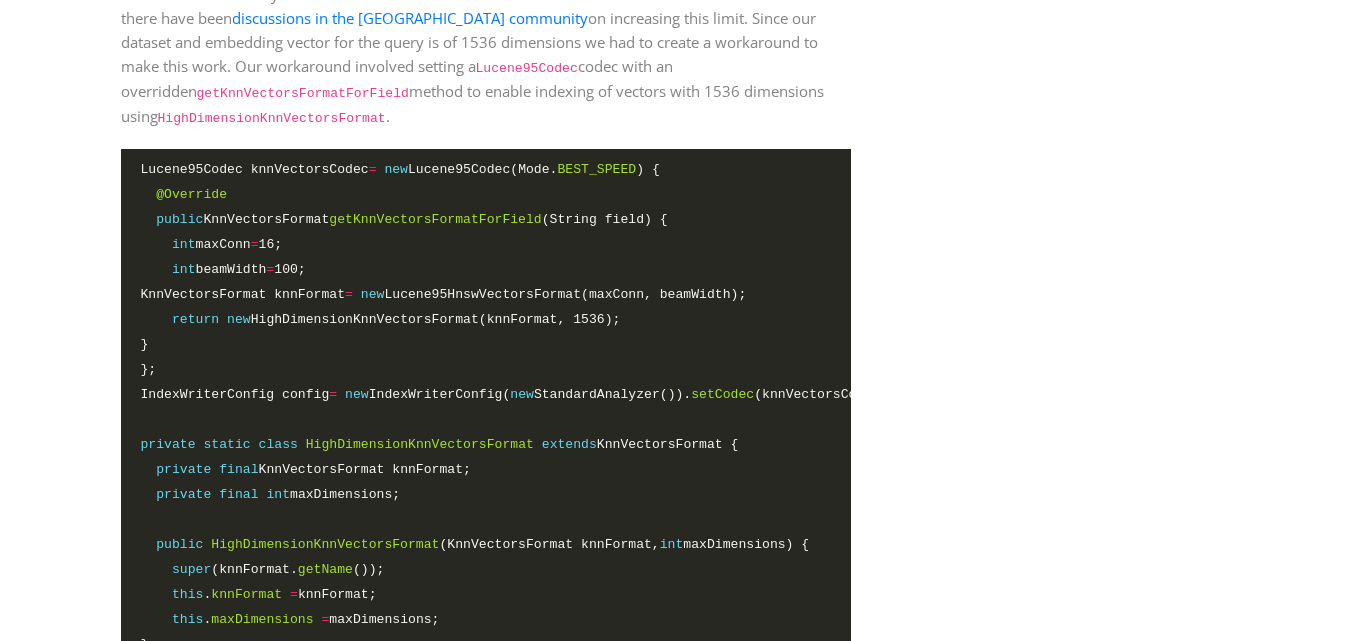 scroll, scrollTop: 3400, scrollLeft: 0, axis: vertical 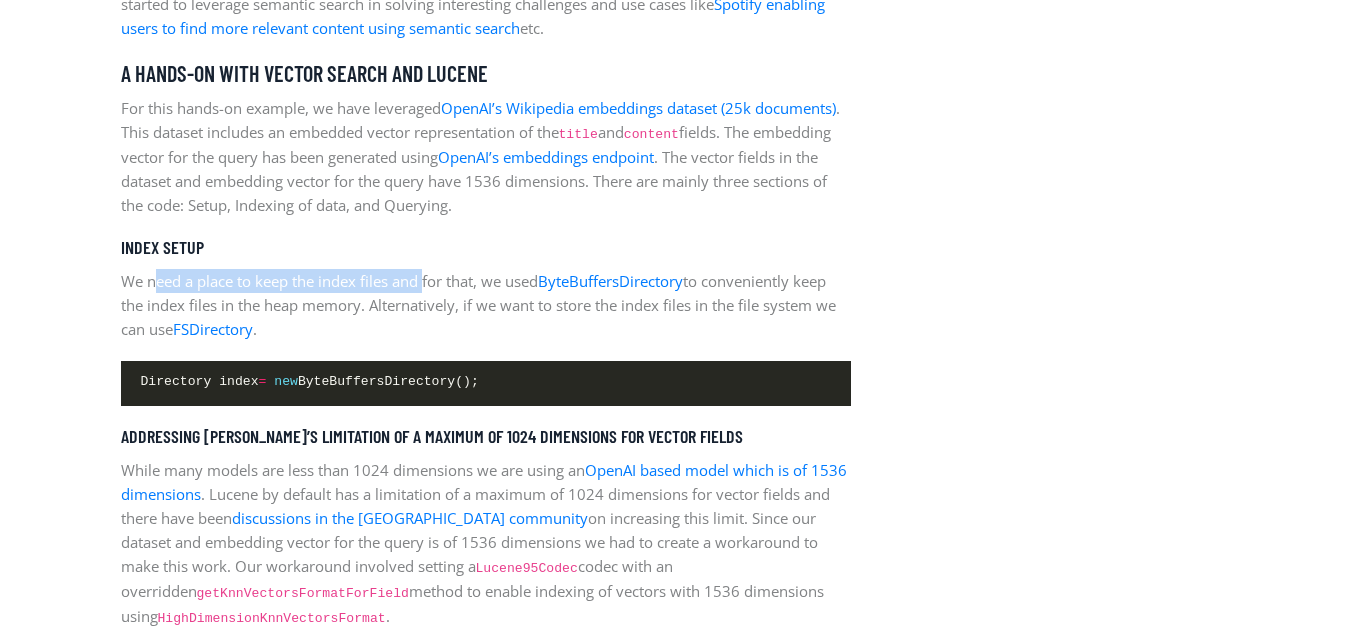 drag, startPoint x: 157, startPoint y: 282, endPoint x: 429, endPoint y: 285, distance: 272.01654 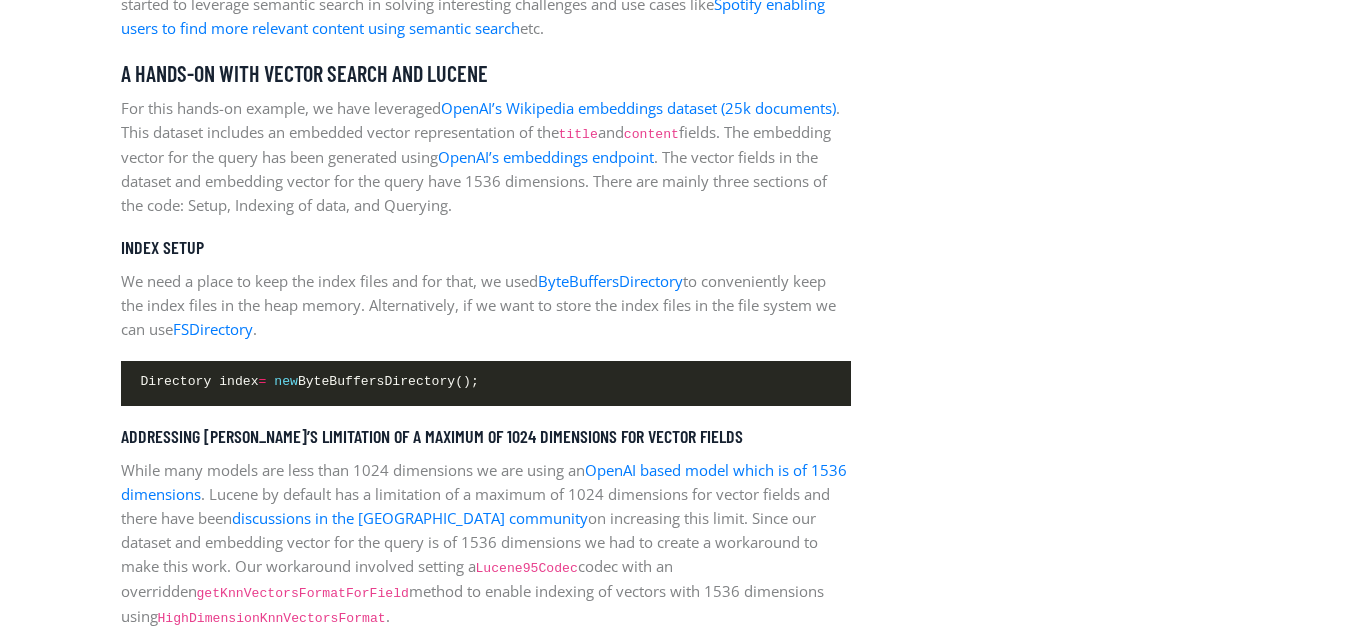 click on "We need a place to keep the index files and for that, we used  ByteBuffersDirectory  to conveniently keep the index files in the heap memory. Alternatively, if we want to store the index files in the file system we can use  FSDirectory ." at bounding box center (486, 305) 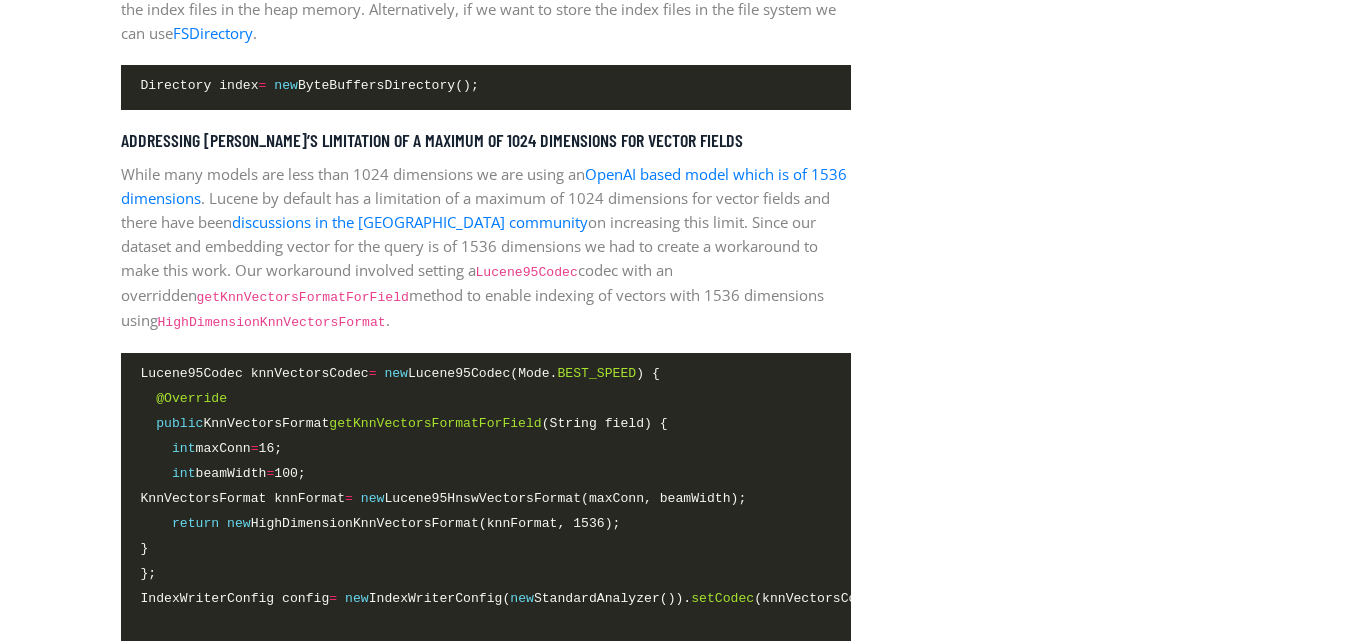 scroll, scrollTop: 3100, scrollLeft: 0, axis: vertical 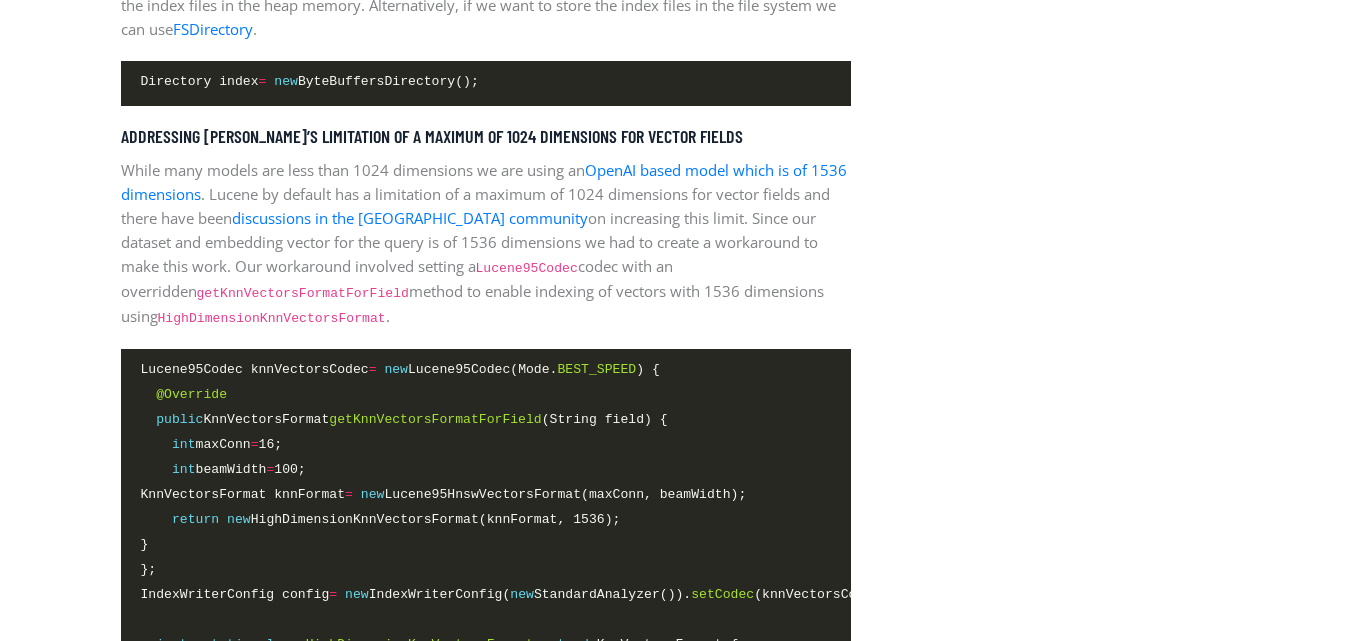 click on "While many models are less than 1024 dimensions we are using an  OpenAI based model which is of 1536 dimensions . Lucene by default has a limitation of a maximum of 1024 dimensions for vector fields and there have been  discussions in the [GEOGRAPHIC_DATA] community  on increasing this limit. Since our dataset and embedding vector for the query is of 1536 dimensions we had to create a workaround to make this work. Our workaround involved setting a  Lucene95Codec  codec with an overridden  getKnnVectorsFormatForField  method to enable indexing of vectors with 1536 dimensions using  HighDimensionKnnVectorsFormat ." at bounding box center (486, 243) 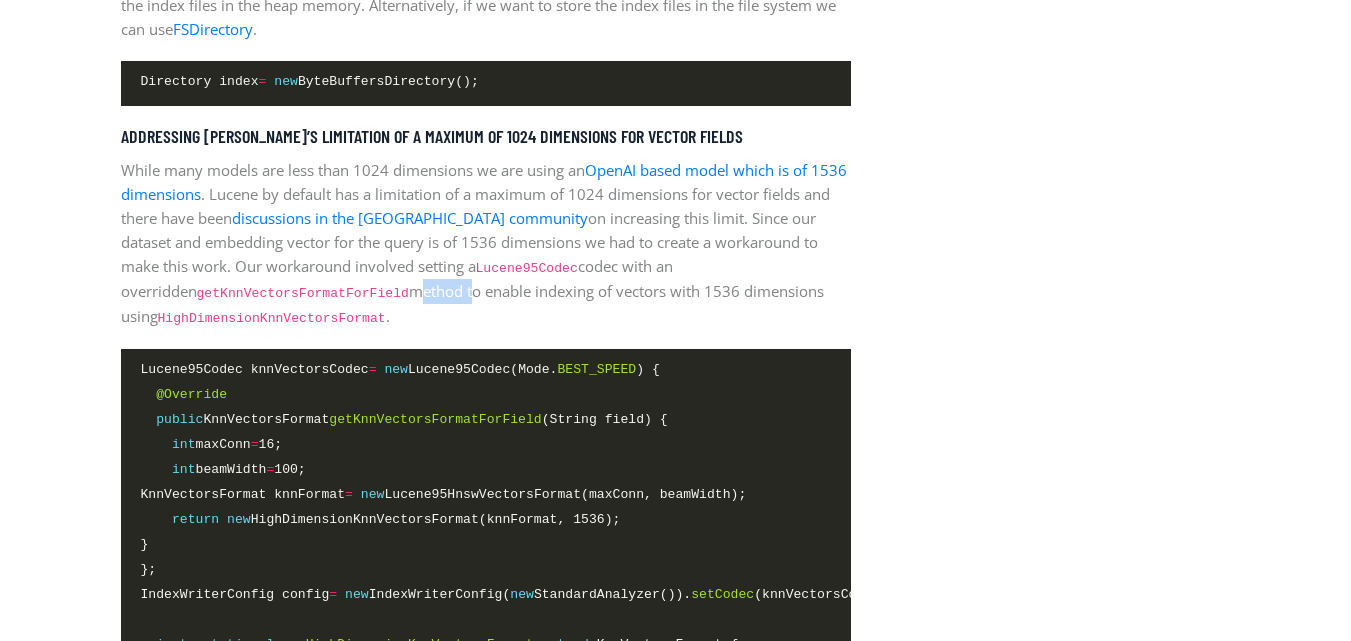 click on "While many models are less than 1024 dimensions we are using an  OpenAI based model which is of 1536 dimensions . Lucene by default has a limitation of a maximum of 1024 dimensions for vector fields and there have been  discussions in the [GEOGRAPHIC_DATA] community  on increasing this limit. Since our dataset and embedding vector for the query is of 1536 dimensions we had to create a workaround to make this work. Our workaround involved setting a  Lucene95Codec  codec with an overridden  getKnnVectorsFormatForField  method to enable indexing of vectors with 1536 dimensions using  HighDimensionKnnVectorsFormat ." at bounding box center (486, 243) 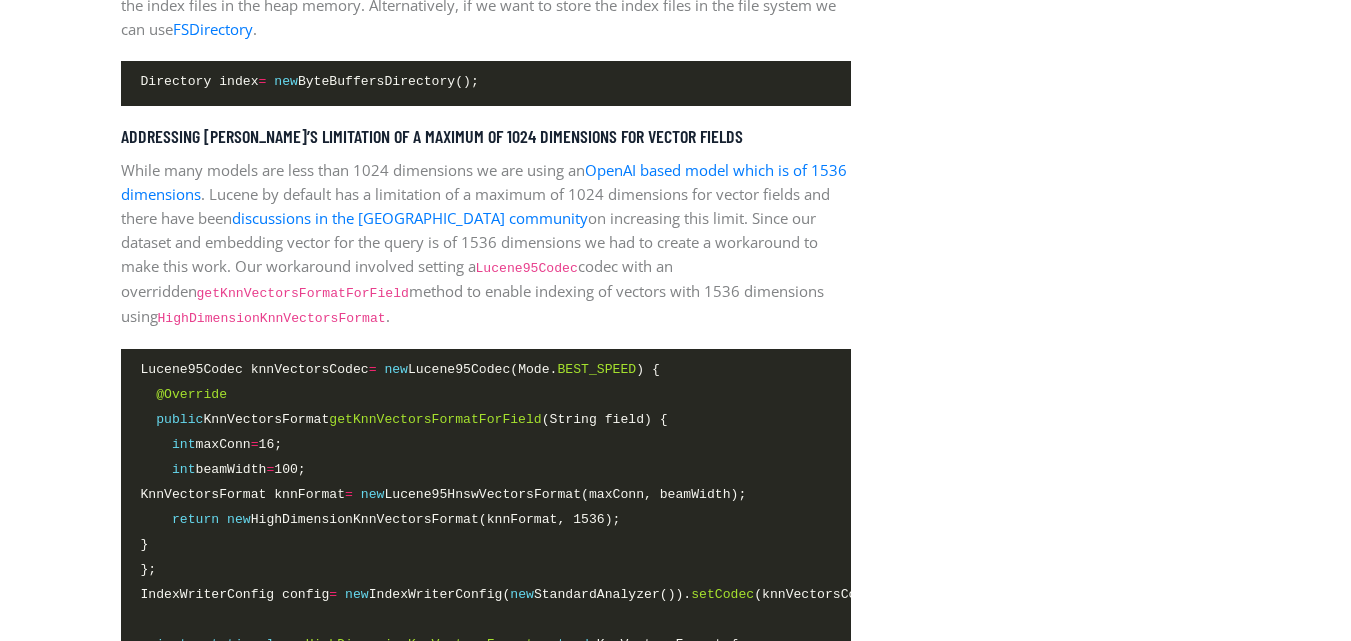 click on "While many models are less than 1024 dimensions we are using an  OpenAI based model which is of 1536 dimensions . Lucene by default has a limitation of a maximum of 1024 dimensions for vector fields and there have been  discussions in the [GEOGRAPHIC_DATA] community  on increasing this limit. Since our dataset and embedding vector for the query is of 1536 dimensions we had to create a workaround to make this work. Our workaround involved setting a  Lucene95Codec  codec with an overridden  getKnnVectorsFormatForField  method to enable indexing of vectors with 1536 dimensions using  HighDimensionKnnVectorsFormat ." at bounding box center (486, 243) 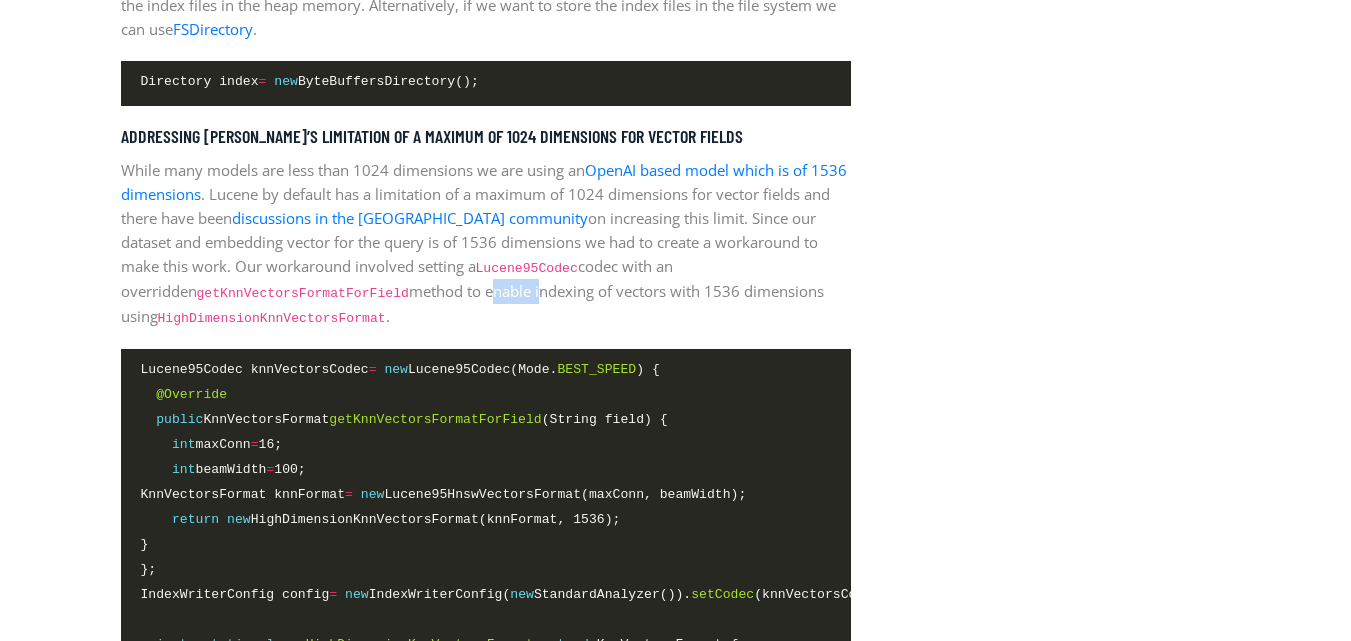 click on "While many models are less than 1024 dimensions we are using an  OpenAI based model which is of 1536 dimensions . Lucene by default has a limitation of a maximum of 1024 dimensions for vector fields and there have been  discussions in the [GEOGRAPHIC_DATA] community  on increasing this limit. Since our dataset and embedding vector for the query is of 1536 dimensions we had to create a workaround to make this work. Our workaround involved setting a  Lucene95Codec  codec with an overridden  getKnnVectorsFormatForField  method to enable indexing of vectors with 1536 dimensions using  HighDimensionKnnVectorsFormat ." at bounding box center [486, 243] 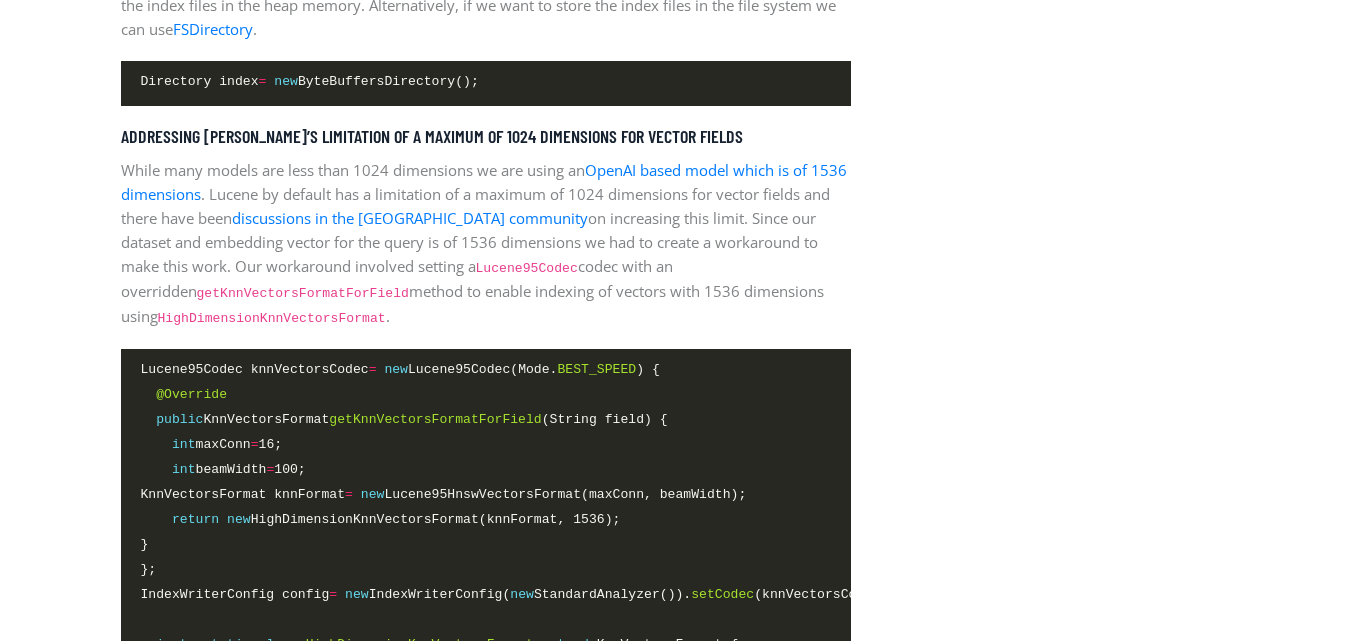 click on "While many models are less than 1024 dimensions we are using an  OpenAI based model which is of 1536 dimensions . Lucene by default has a limitation of a maximum of 1024 dimensions for vector fields and there have been  discussions in the [GEOGRAPHIC_DATA] community  on increasing this limit. Since our dataset and embedding vector for the query is of 1536 dimensions we had to create a workaround to make this work. Our workaround involved setting a  Lucene95Codec  codec with an overridden  getKnnVectorsFormatForField  method to enable indexing of vectors with 1536 dimensions using  HighDimensionKnnVectorsFormat ." at bounding box center [486, 243] 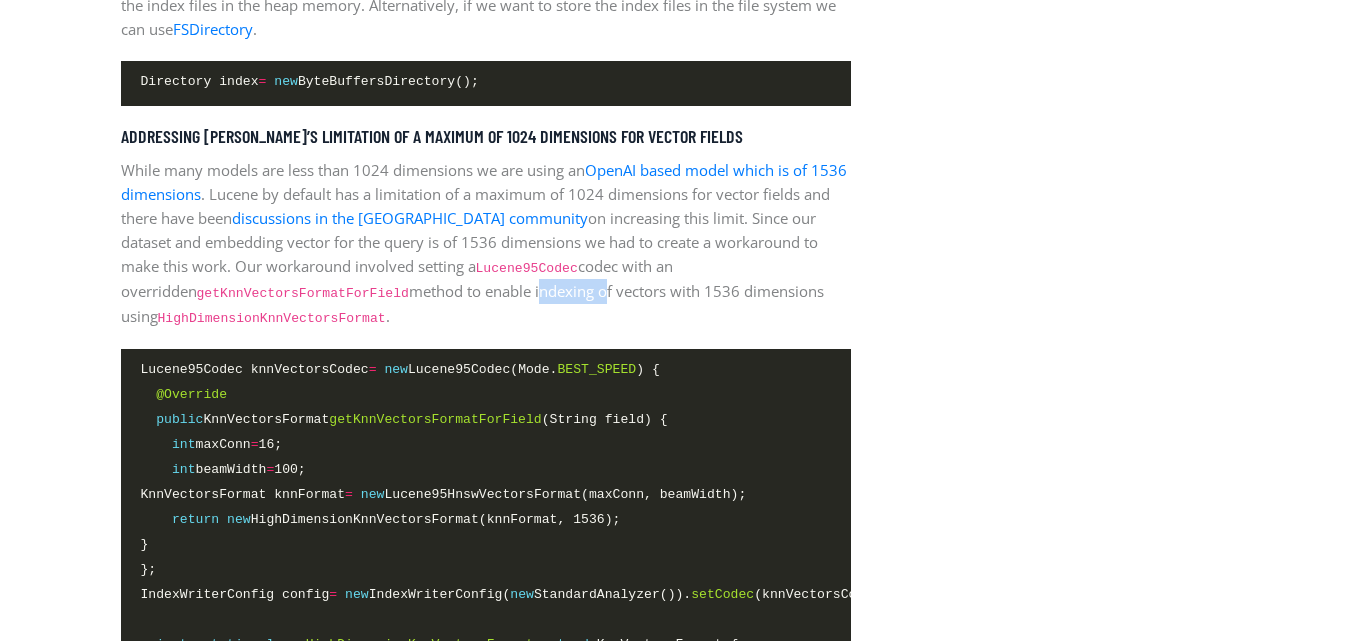 click on "While many models are less than 1024 dimensions we are using an  OpenAI based model which is of 1536 dimensions . Lucene by default has a limitation of a maximum of 1024 dimensions for vector fields and there have been  discussions in the [GEOGRAPHIC_DATA] community  on increasing this limit. Since our dataset and embedding vector for the query is of 1536 dimensions we had to create a workaround to make this work. Our workaround involved setting a  Lucene95Codec  codec with an overridden  getKnnVectorsFormatForField  method to enable indexing of vectors with 1536 dimensions using  HighDimensionKnnVectorsFormat ." at bounding box center (486, 243) 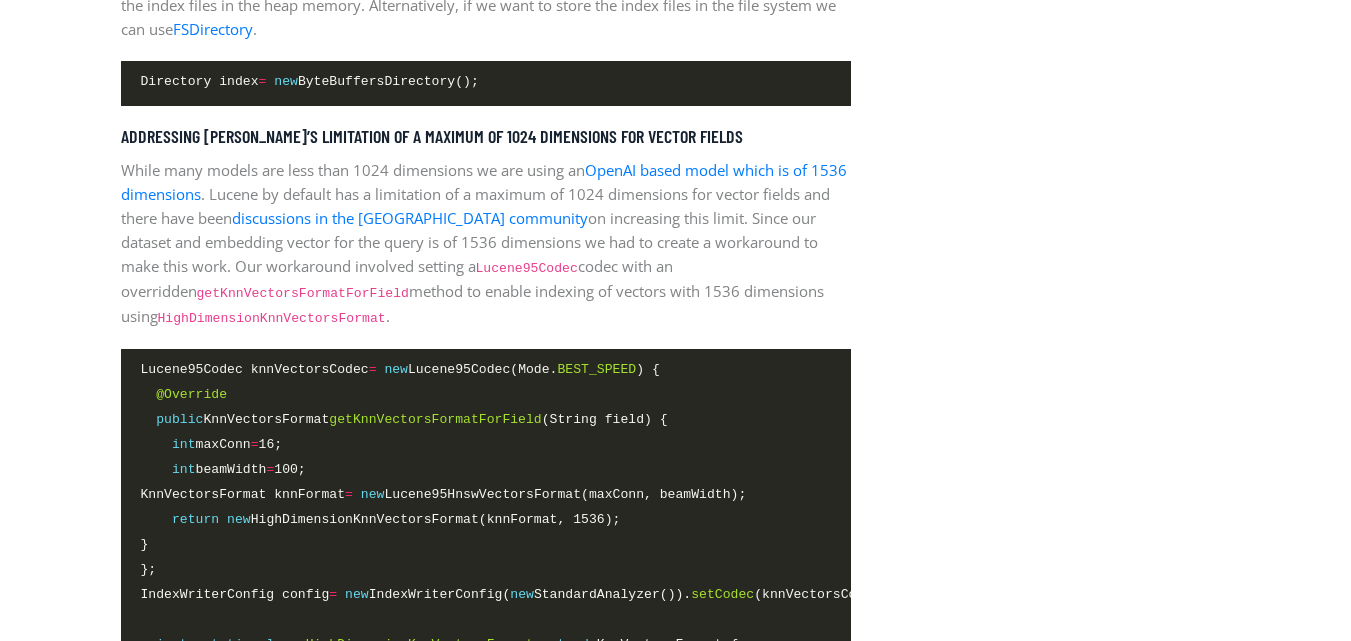 click on "While many models are less than 1024 dimensions we are using an  OpenAI based model which is of 1536 dimensions . Lucene by default has a limitation of a maximum of 1024 dimensions for vector fields and there have been  discussions in the [GEOGRAPHIC_DATA] community  on increasing this limit. Since our dataset and embedding vector for the query is of 1536 dimensions we had to create a workaround to make this work. Our workaround involved setting a  Lucene95Codec  codec with an overridden  getKnnVectorsFormatForField  method to enable indexing of vectors with 1536 dimensions using  HighDimensionKnnVectorsFormat ." at bounding box center [486, 243] 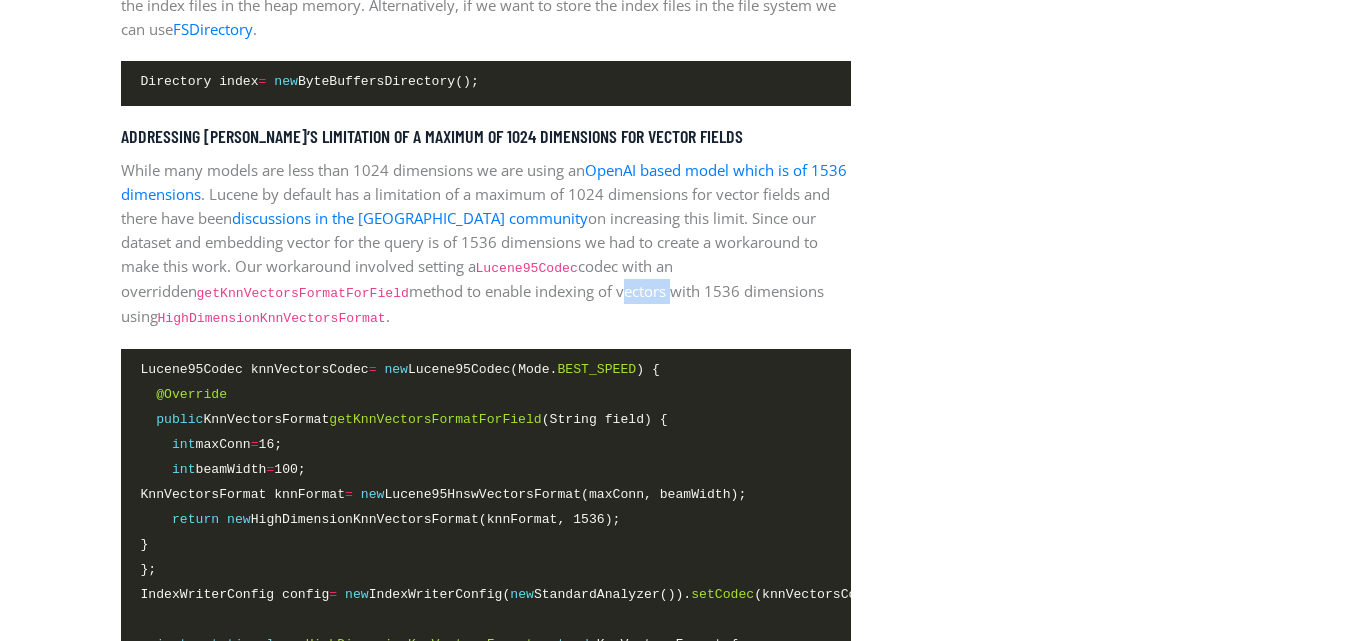 click on "While many models are less than 1024 dimensions we are using an  OpenAI based model which is of 1536 dimensions . Lucene by default has a limitation of a maximum of 1024 dimensions for vector fields and there have been  discussions in the [GEOGRAPHIC_DATA] community  on increasing this limit. Since our dataset and embedding vector for the query is of 1536 dimensions we had to create a workaround to make this work. Our workaround involved setting a  Lucene95Codec  codec with an overridden  getKnnVectorsFormatForField  method to enable indexing of vectors with 1536 dimensions using  HighDimensionKnnVectorsFormat ." at bounding box center (486, 243) 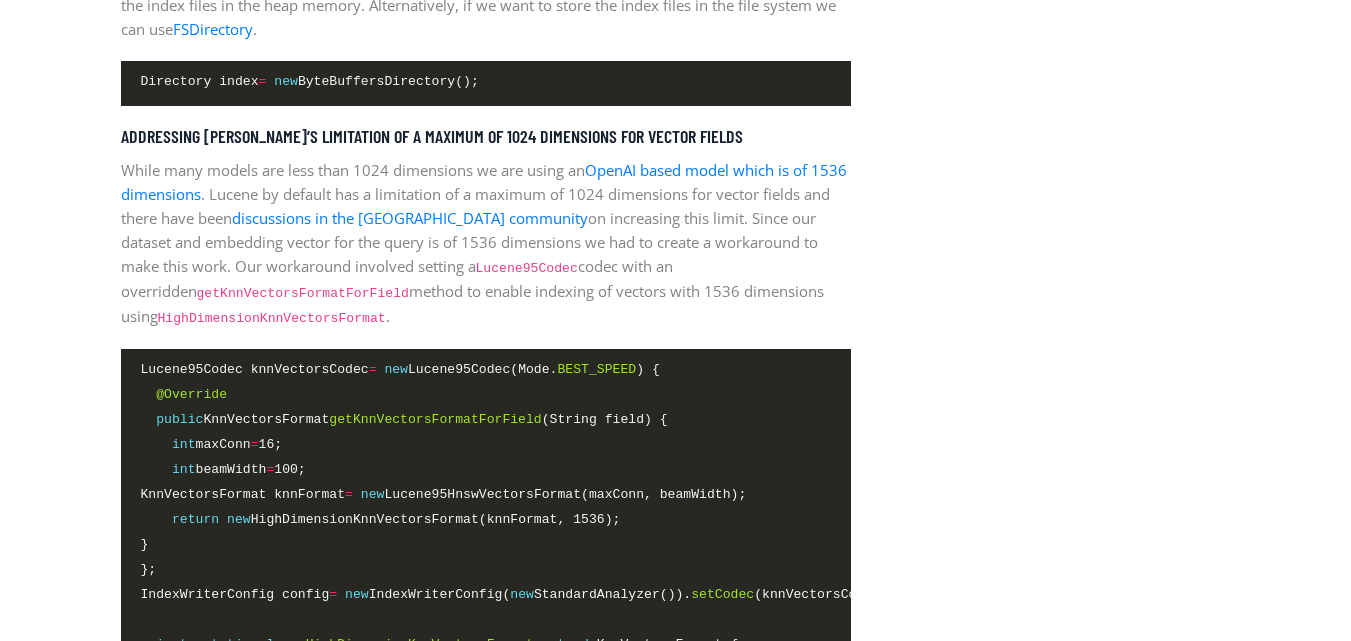 click on "While many models are less than 1024 dimensions we are using an  OpenAI based model which is of 1536 dimensions . Lucene by default has a limitation of a maximum of 1024 dimensions for vector fields and there have been  discussions in the [GEOGRAPHIC_DATA] community  on increasing this limit. Since our dataset and embedding vector for the query is of 1536 dimensions we had to create a workaround to make this work. Our workaround involved setting a  Lucene95Codec  codec with an overridden  getKnnVectorsFormatForField  method to enable indexing of vectors with 1536 dimensions using  HighDimensionKnnVectorsFormat ." at bounding box center [486, 243] 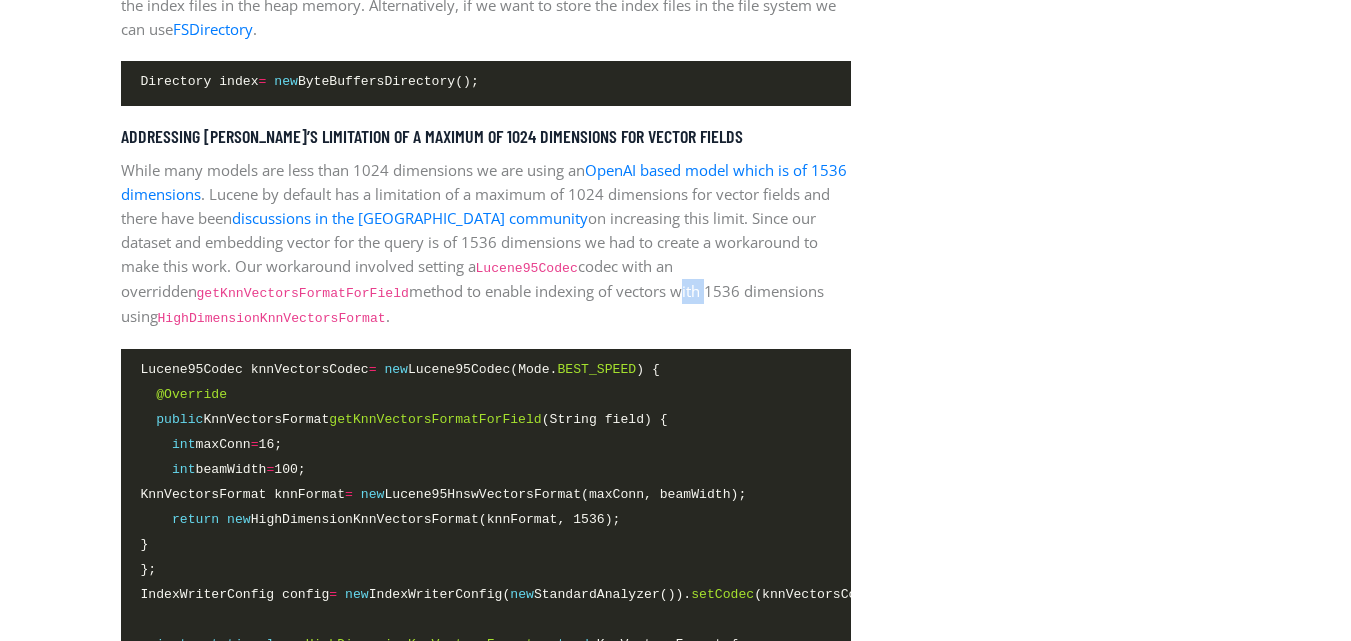 click on "While many models are less than 1024 dimensions we are using an  OpenAI based model which is of 1536 dimensions . Lucene by default has a limitation of a maximum of 1024 dimensions for vector fields and there have been  discussions in the [GEOGRAPHIC_DATA] community  on increasing this limit. Since our dataset and embedding vector for the query is of 1536 dimensions we had to create a workaround to make this work. Our workaround involved setting a  Lucene95Codec  codec with an overridden  getKnnVectorsFormatForField  method to enable indexing of vectors with 1536 dimensions using  HighDimensionKnnVectorsFormat ." at bounding box center (486, 243) 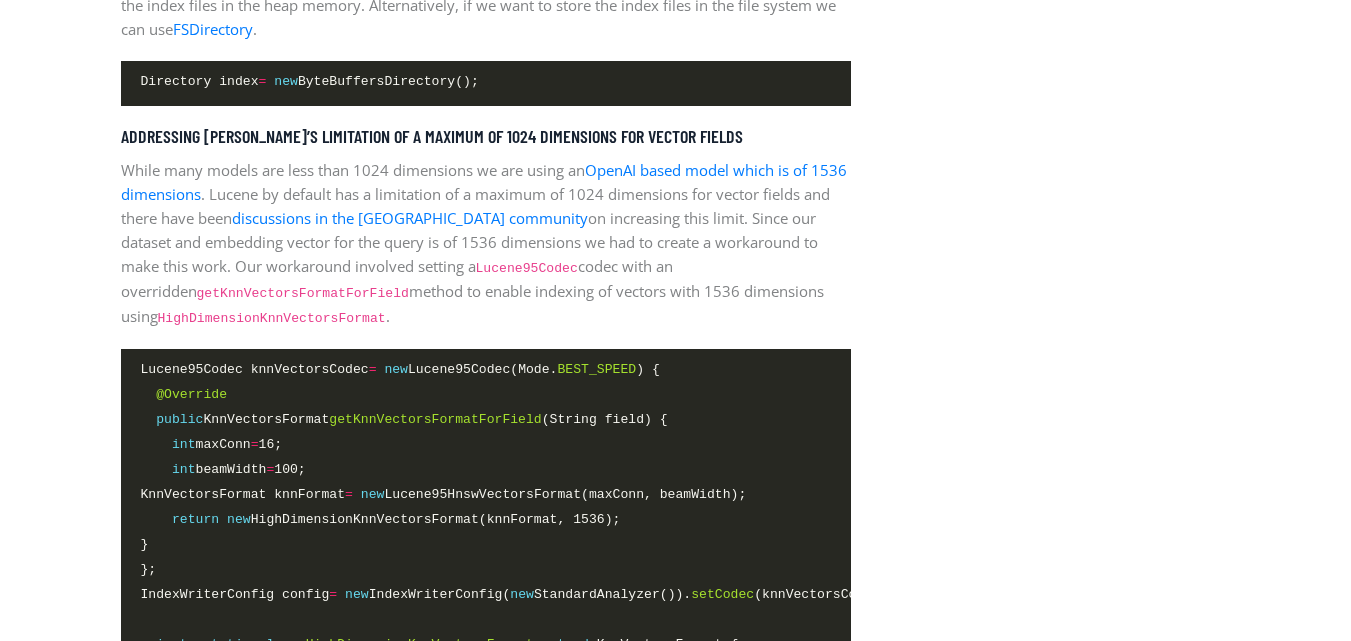 click on "While many models are less than 1024 dimensions we are using an  OpenAI based model which is of 1536 dimensions . Lucene by default has a limitation of a maximum of 1024 dimensions for vector fields and there have been  discussions in the [GEOGRAPHIC_DATA] community  on increasing this limit. Since our dataset and embedding vector for the query is of 1536 dimensions we had to create a workaround to make this work. Our workaround involved setting a  Lucene95Codec  codec with an overridden  getKnnVectorsFormatForField  method to enable indexing of vectors with 1536 dimensions using  HighDimensionKnnVectorsFormat ." at bounding box center [486, 243] 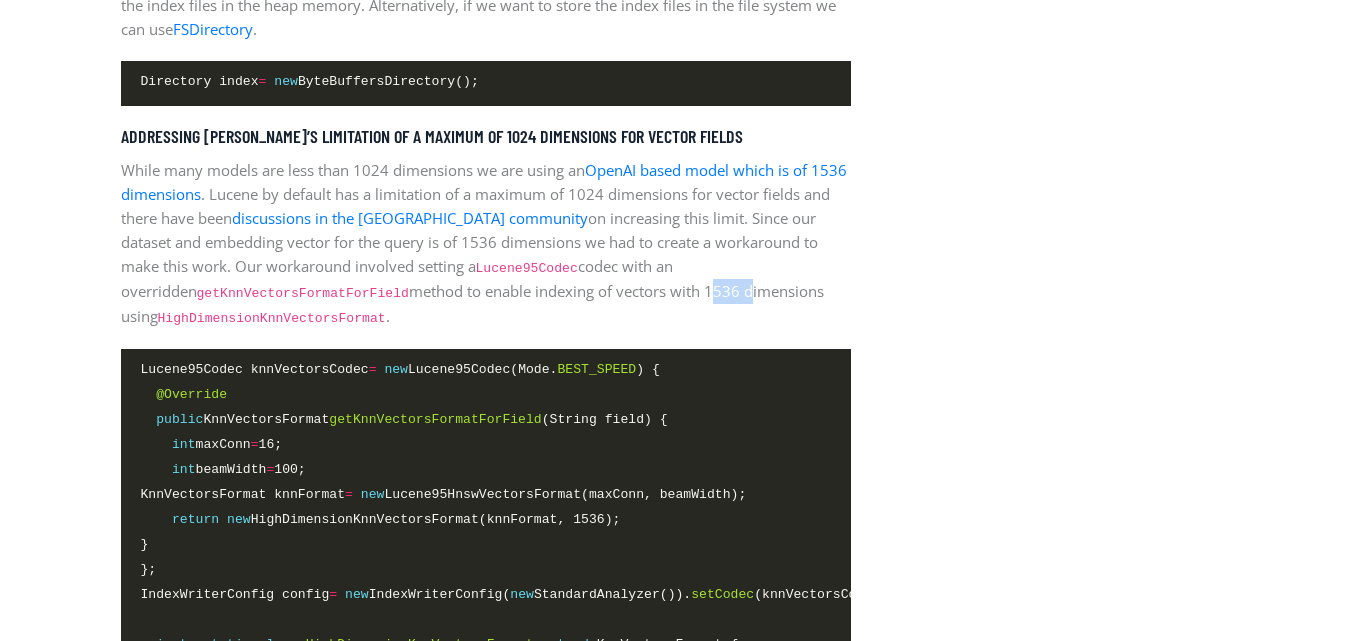 click on "While many models are less than 1024 dimensions we are using an  OpenAI based model which is of 1536 dimensions . Lucene by default has a limitation of a maximum of 1024 dimensions for vector fields and there have been  discussions in the [GEOGRAPHIC_DATA] community  on increasing this limit. Since our dataset and embedding vector for the query is of 1536 dimensions we had to create a workaround to make this work. Our workaround involved setting a  Lucene95Codec  codec with an overridden  getKnnVectorsFormatForField  method to enable indexing of vectors with 1536 dimensions using  HighDimensionKnnVectorsFormat ." at bounding box center [486, 243] 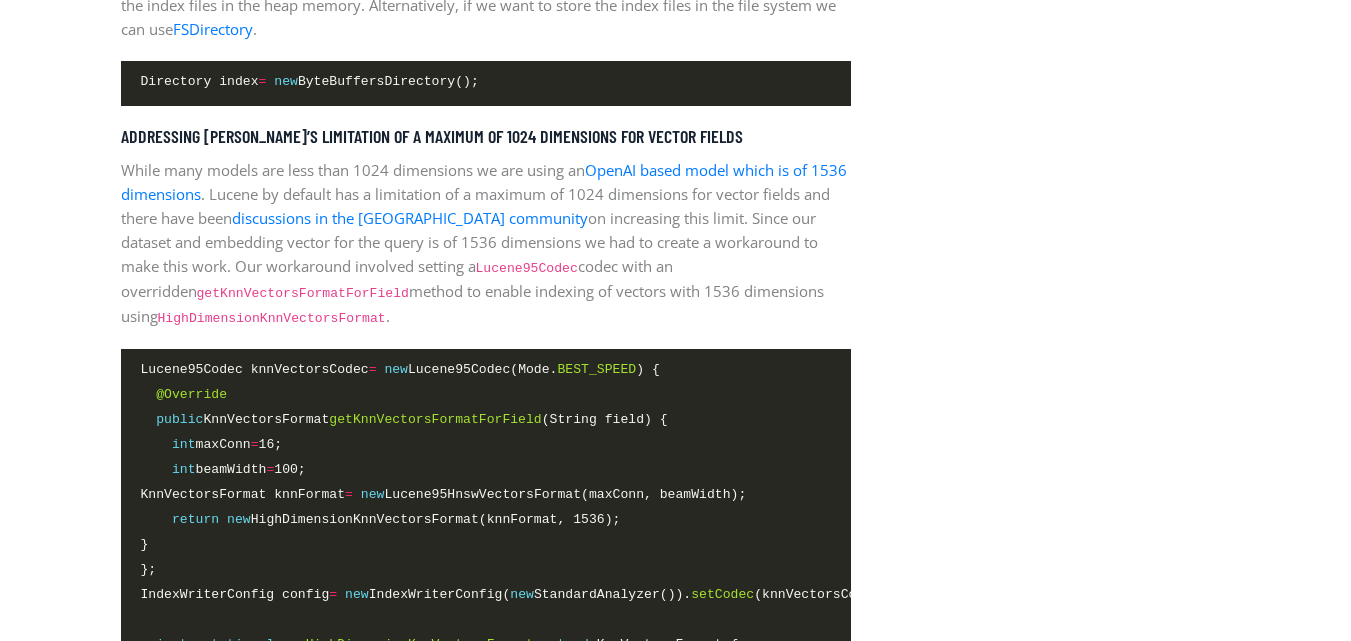 click on "While many models are less than 1024 dimensions we are using an  OpenAI based model which is of 1536 dimensions . Lucene by default has a limitation of a maximum of 1024 dimensions for vector fields and there have been  discussions in the [GEOGRAPHIC_DATA] community  on increasing this limit. Since our dataset and embedding vector for the query is of 1536 dimensions we had to create a workaround to make this work. Our workaround involved setting a  Lucene95Codec  codec with an overridden  getKnnVectorsFormatForField  method to enable indexing of vectors with 1536 dimensions using  HighDimensionKnnVectorsFormat ." at bounding box center [486, 243] 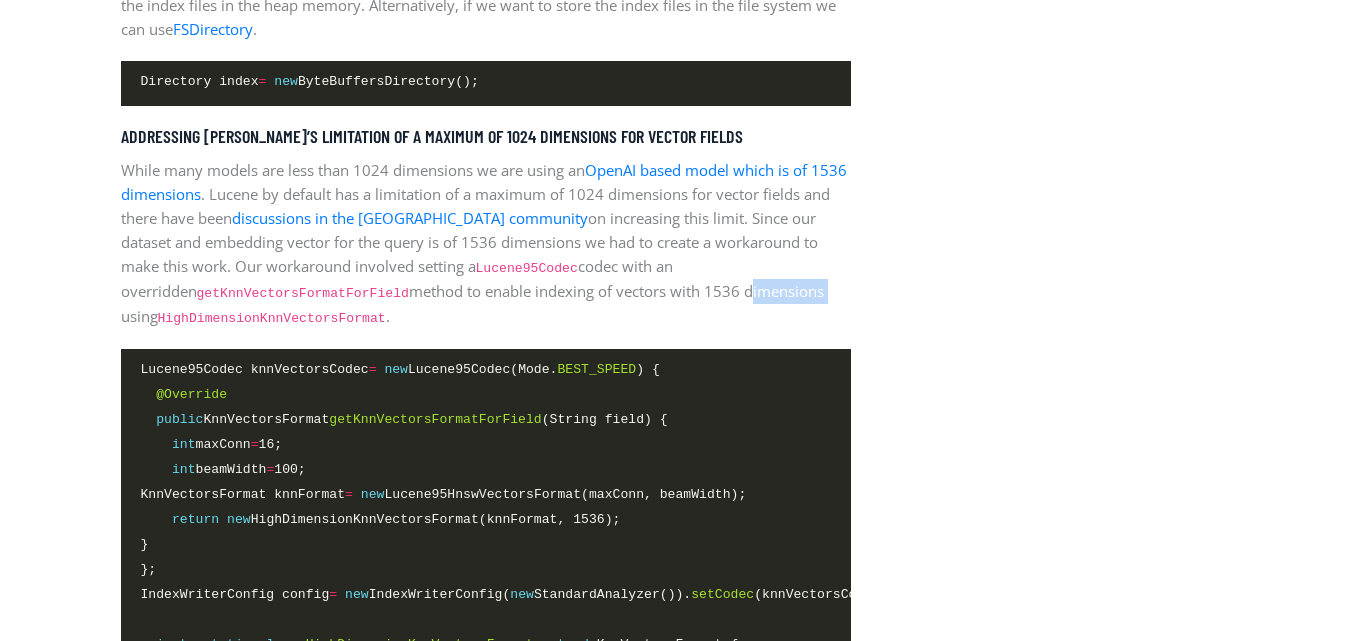 click on "While many models are less than 1024 dimensions we are using an  OpenAI based model which is of 1536 dimensions . Lucene by default has a limitation of a maximum of 1024 dimensions for vector fields and there have been  discussions in the [GEOGRAPHIC_DATA] community  on increasing this limit. Since our dataset and embedding vector for the query is of 1536 dimensions we had to create a workaround to make this work. Our workaround involved setting a  Lucene95Codec  codec with an overridden  getKnnVectorsFormatForField  method to enable indexing of vectors with 1536 dimensions using  HighDimensionKnnVectorsFormat ." at bounding box center [486, 243] 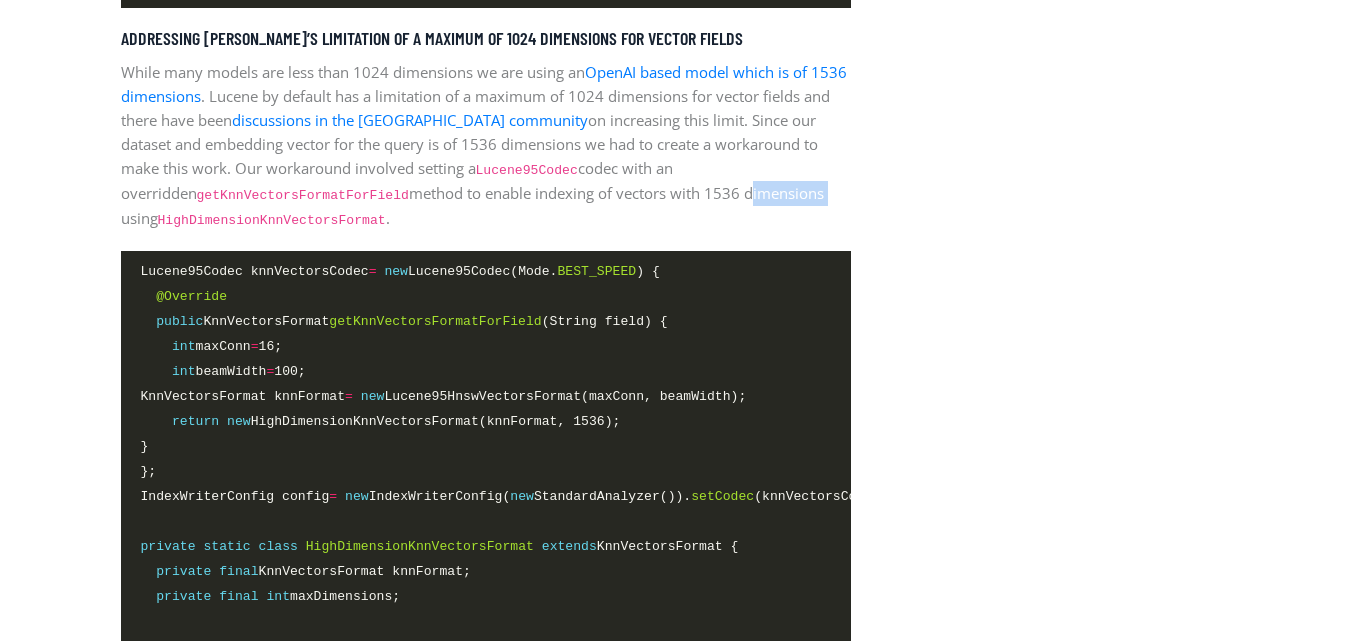 scroll, scrollTop: 3200, scrollLeft: 0, axis: vertical 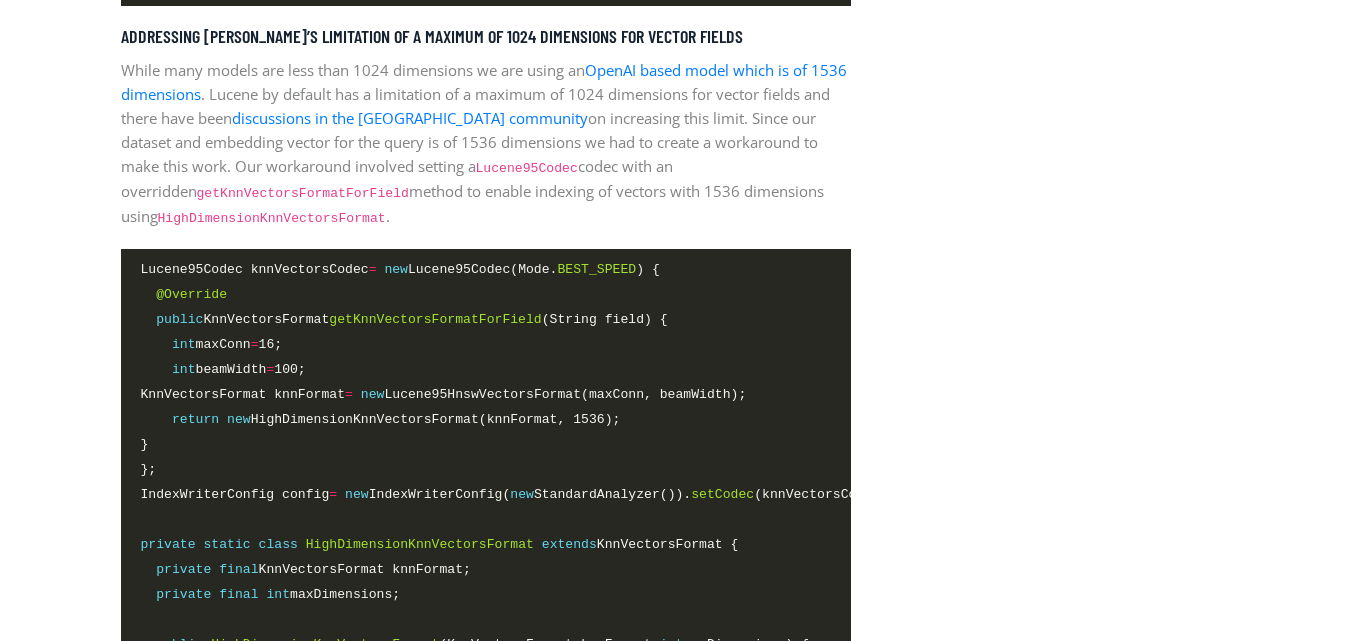 click on "While many models are less than 1024 dimensions we are using an  OpenAI based model which is of 1536 dimensions . Lucene by default has a limitation of a maximum of 1024 dimensions for vector fields and there have been  discussions in the [GEOGRAPHIC_DATA] community  on increasing this limit. Since our dataset and embedding vector for the query is of 1536 dimensions we had to create a workaround to make this work. Our workaround involved setting a  Lucene95Codec  codec with an overridden  getKnnVectorsFormatForField  method to enable indexing of vectors with 1536 dimensions using  HighDimensionKnnVectorsFormat ." at bounding box center [486, 143] 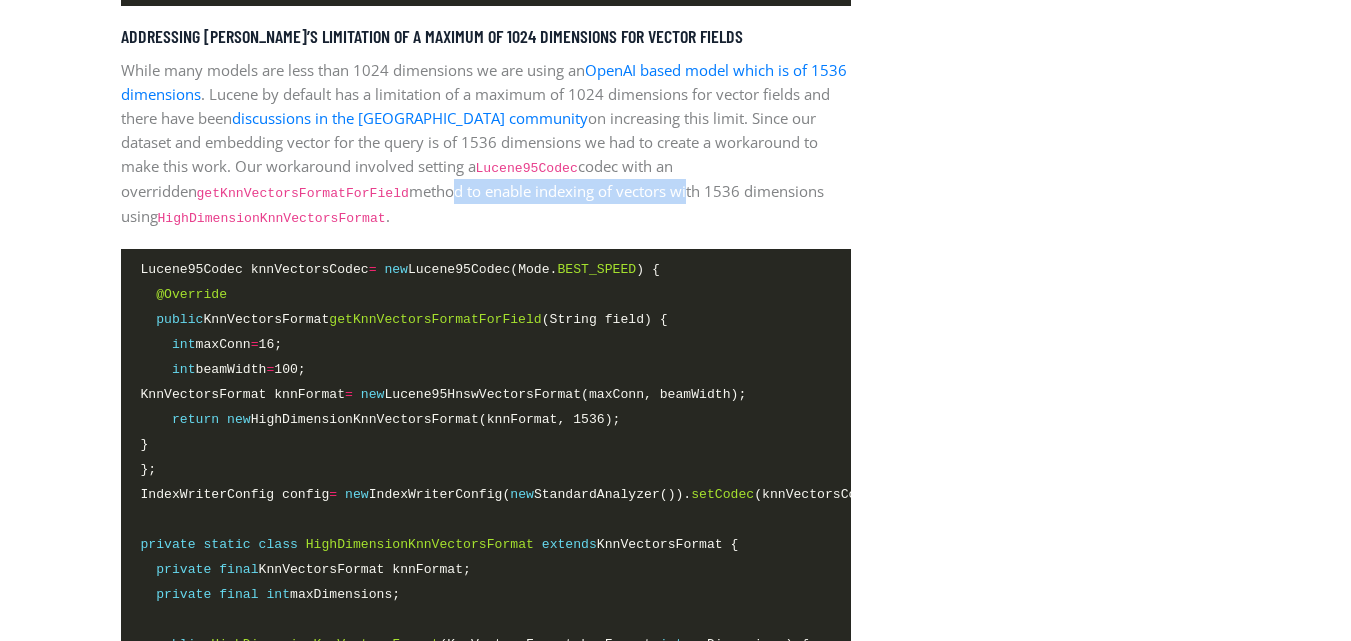drag, startPoint x: 355, startPoint y: 190, endPoint x: 594, endPoint y: 186, distance: 239.03348 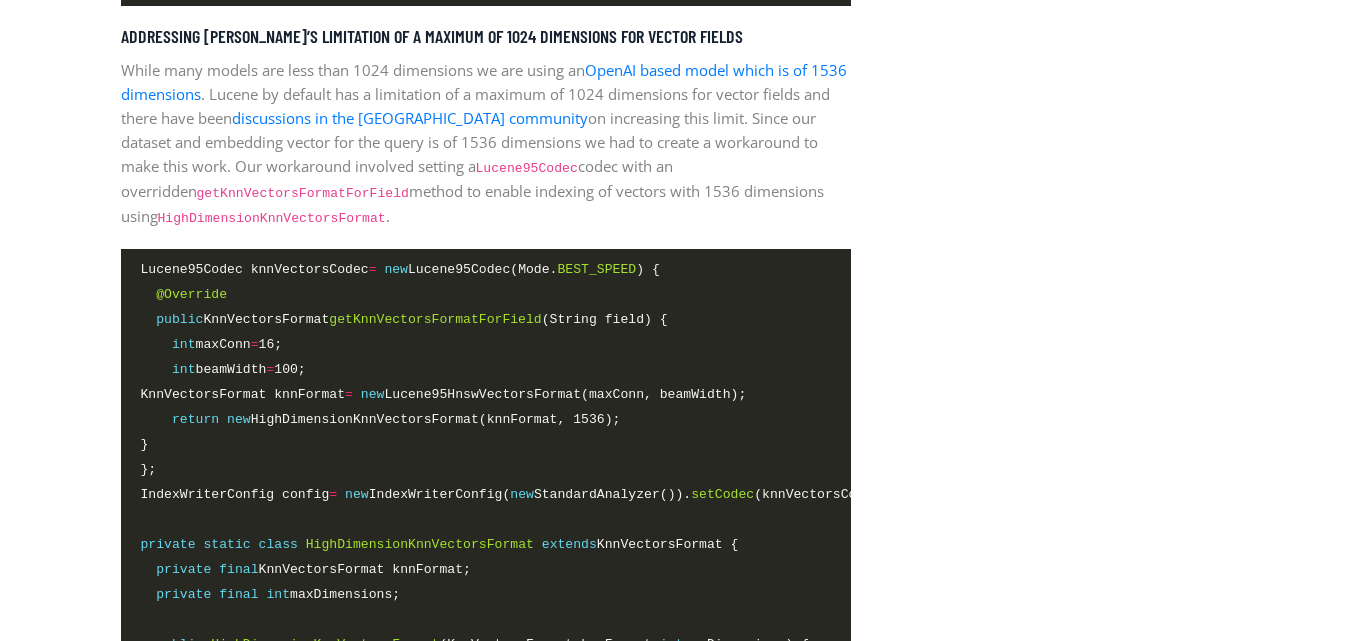 click on "While many models are less than 1024 dimensions we are using an  OpenAI based model which is of 1536 dimensions . Lucene by default has a limitation of a maximum of 1024 dimensions for vector fields and there have been  discussions in the [GEOGRAPHIC_DATA] community  on increasing this limit. Since our dataset and embedding vector for the query is of 1536 dimensions we had to create a workaround to make this work. Our workaround involved setting a  Lucene95Codec  codec with an overridden  getKnnVectorsFormatForField  method to enable indexing of vectors with 1536 dimensions using  HighDimensionKnnVectorsFormat ." at bounding box center (486, 143) 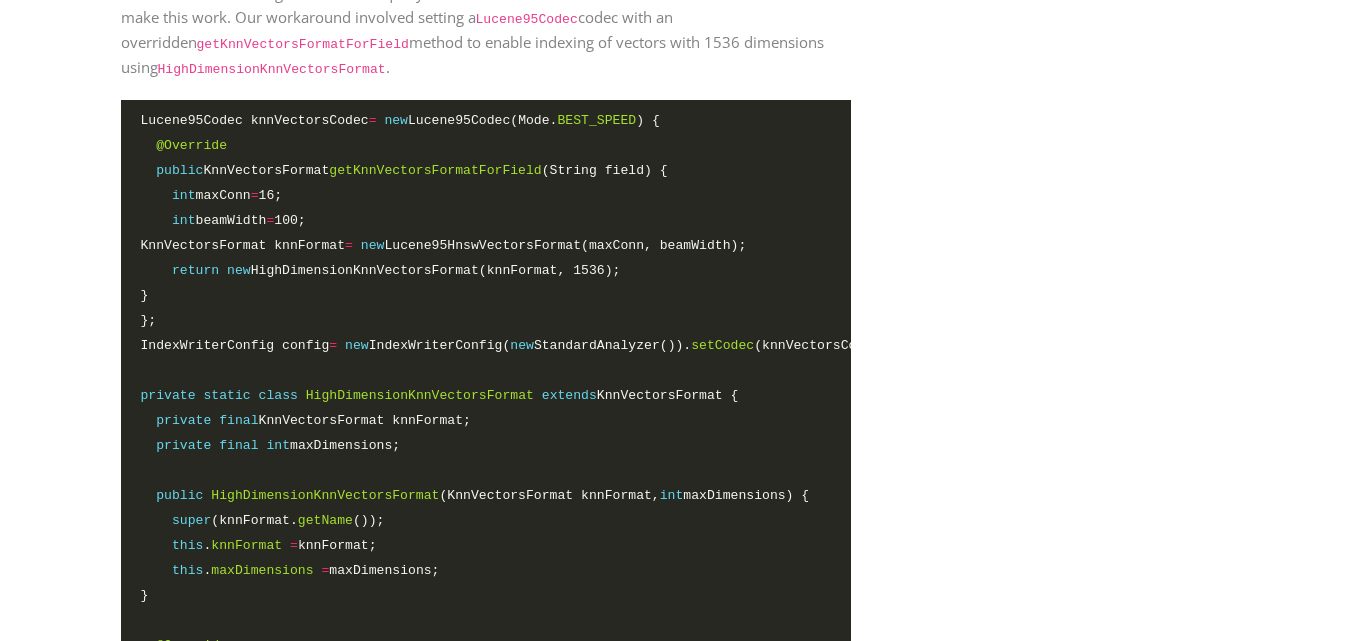 scroll, scrollTop: 3400, scrollLeft: 0, axis: vertical 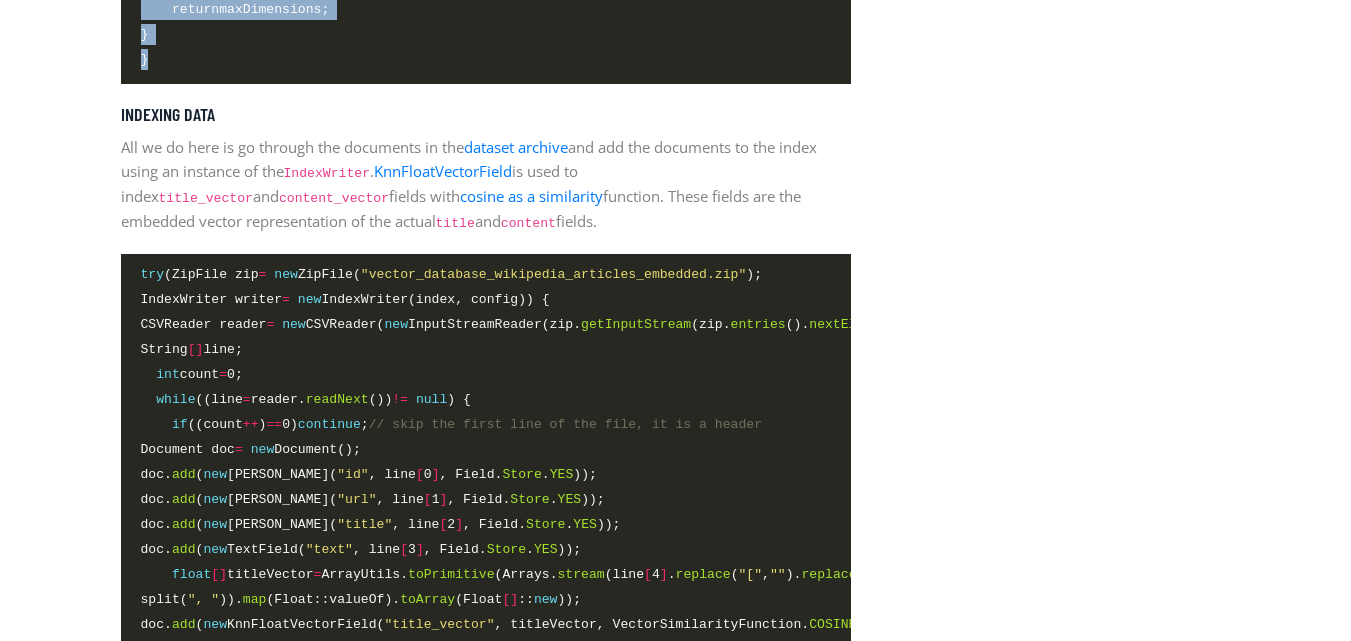 drag, startPoint x: 140, startPoint y: 67, endPoint x: 465, endPoint y: 53, distance: 325.3014 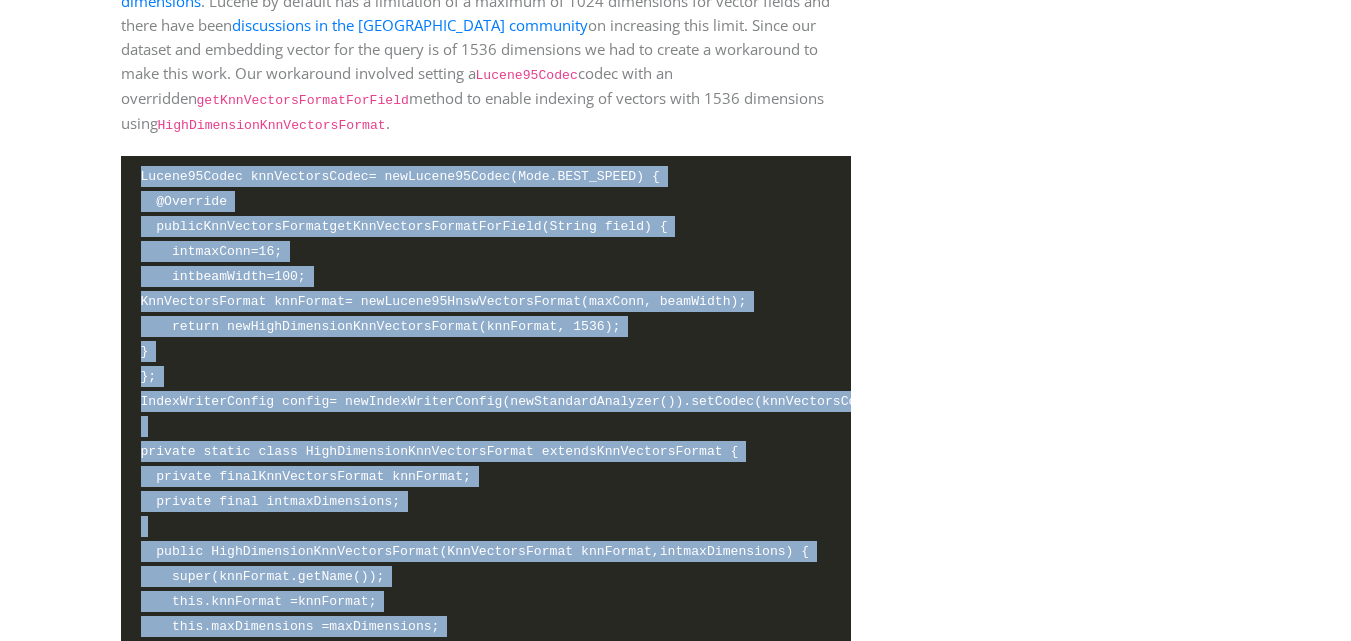 scroll, scrollTop: 3285, scrollLeft: 0, axis: vertical 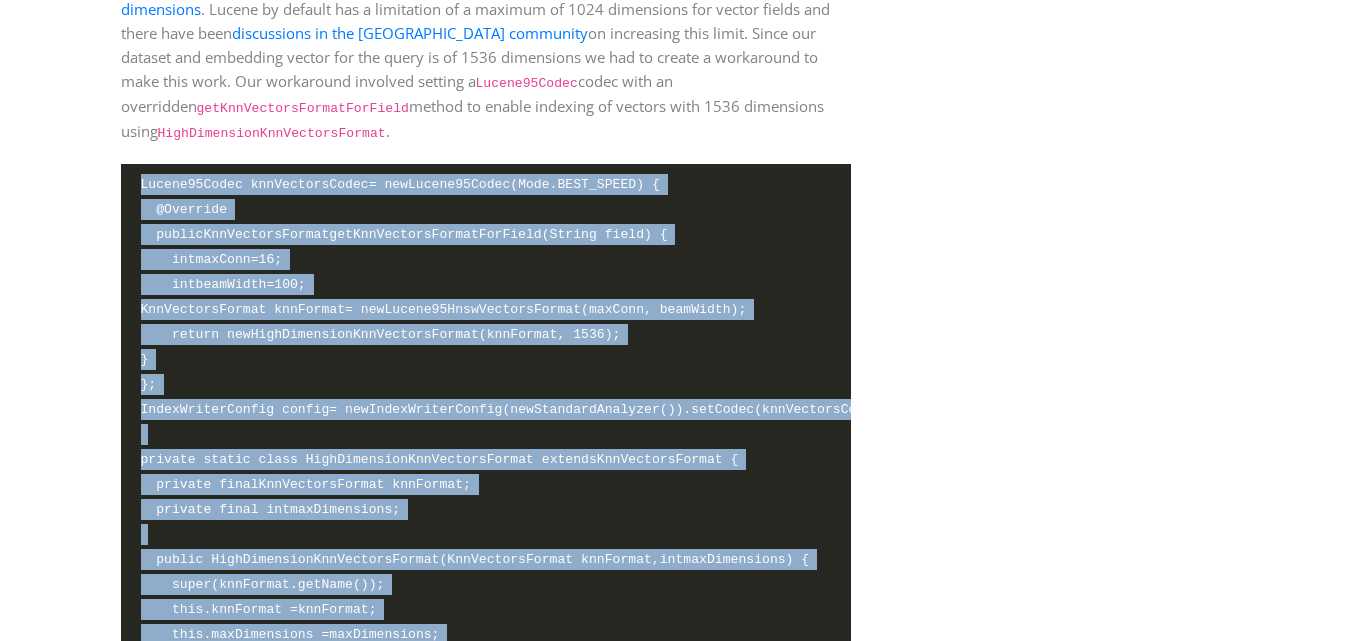 click on "KnnVectorsFormat knnFormat  =   new  Lucene95HnswVectorsFormat(maxConn, beamWidth);" at bounding box center (444, 309) 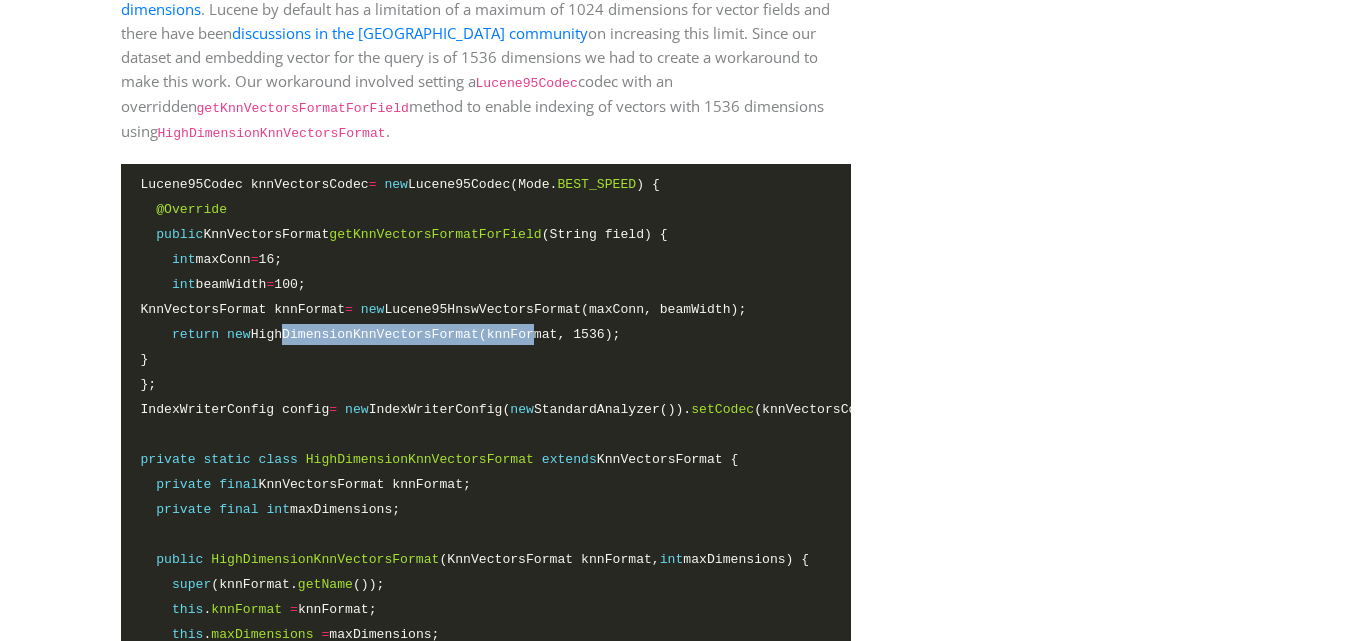 drag, startPoint x: 270, startPoint y: 332, endPoint x: 503, endPoint y: 331, distance: 233.00215 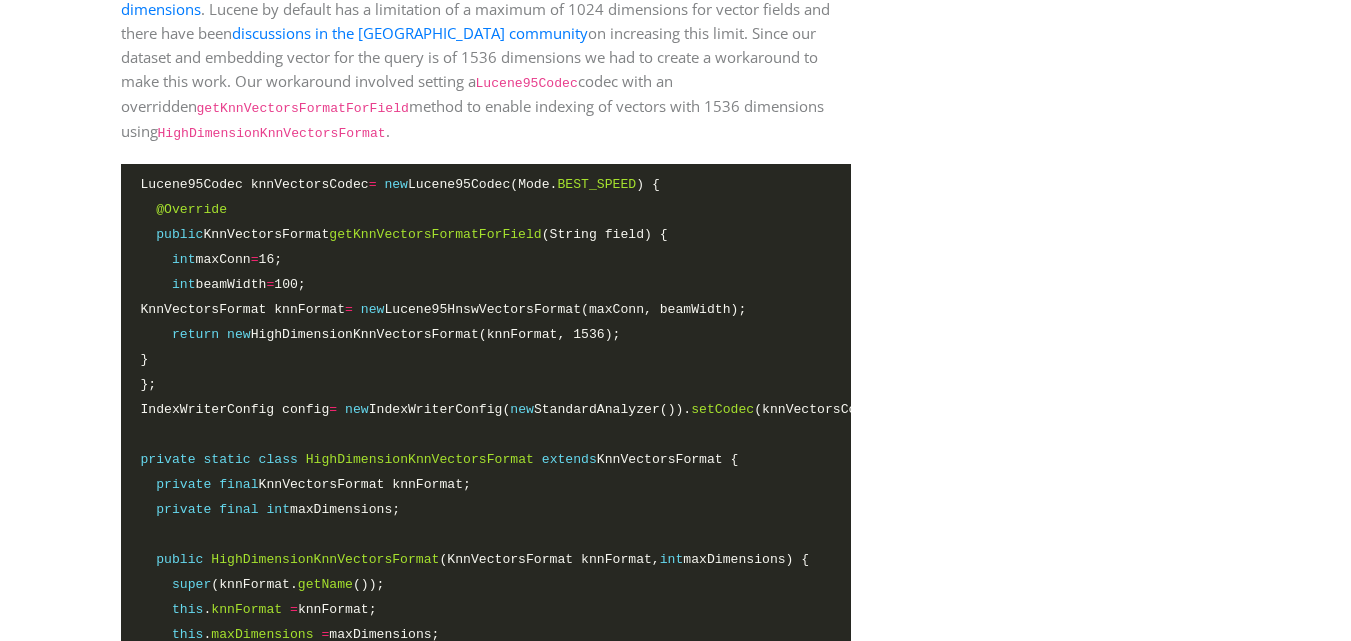 click on "int  maxConn  =  16;" at bounding box center (486, 260) 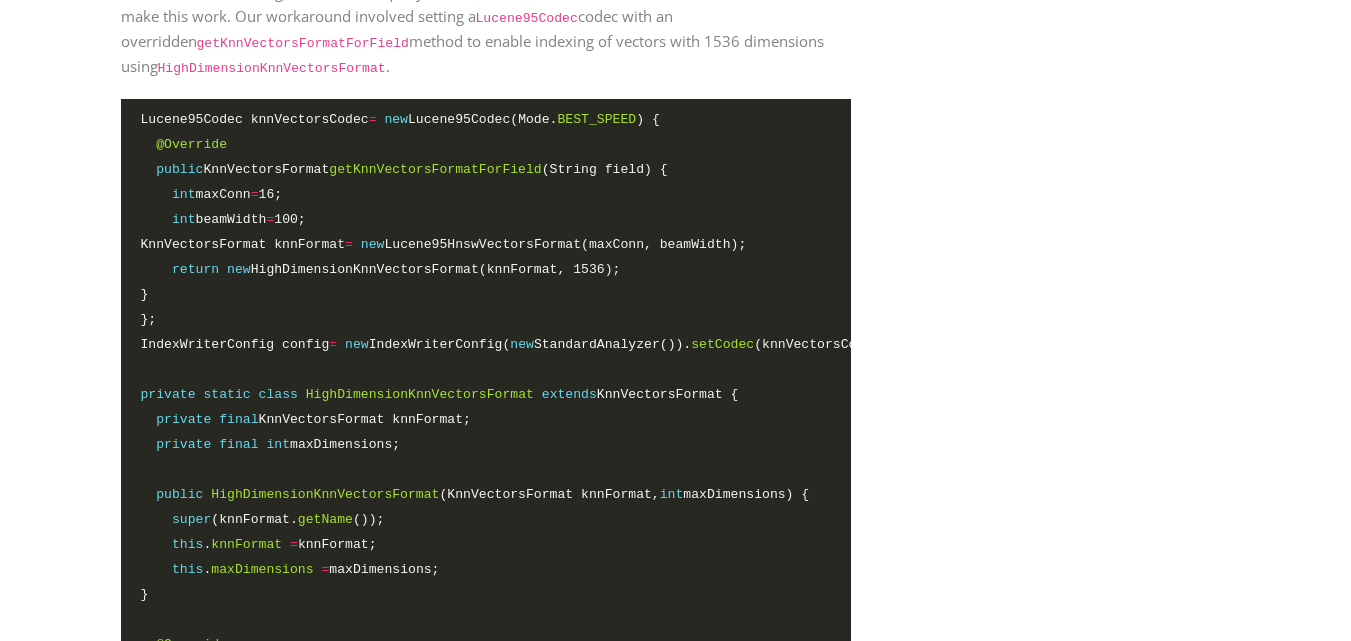 scroll, scrollTop: 3385, scrollLeft: 0, axis: vertical 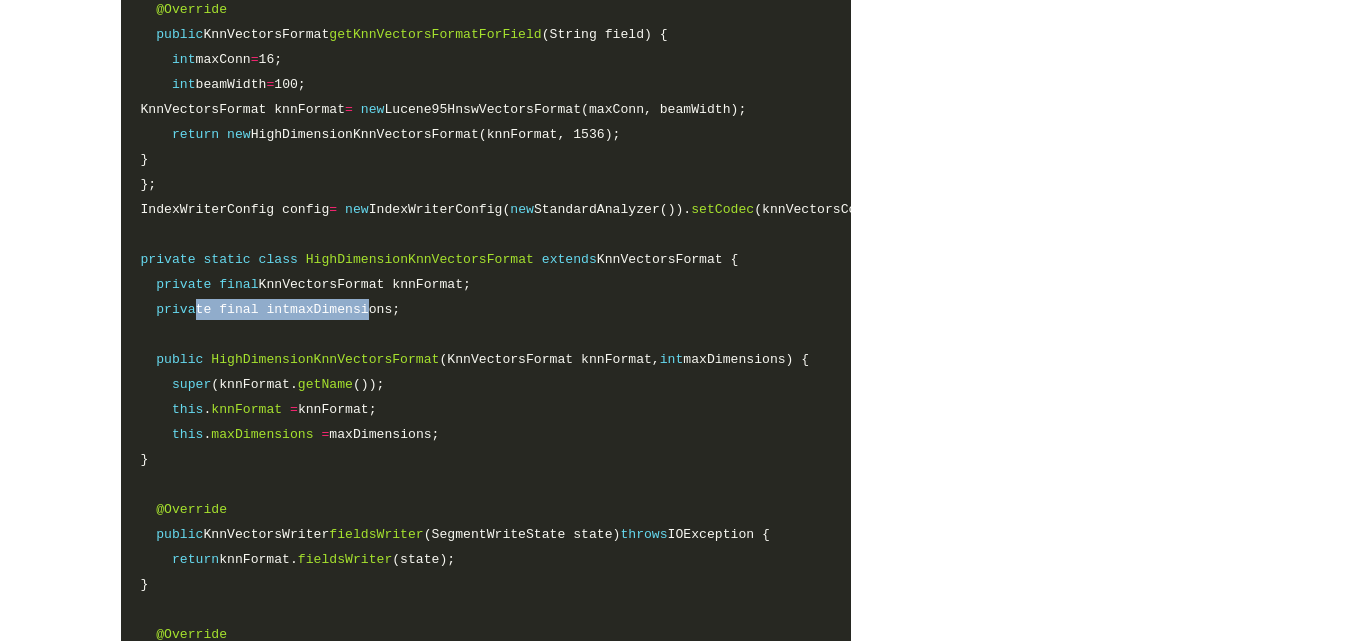 drag, startPoint x: 193, startPoint y: 311, endPoint x: 351, endPoint y: 307, distance: 158.05063 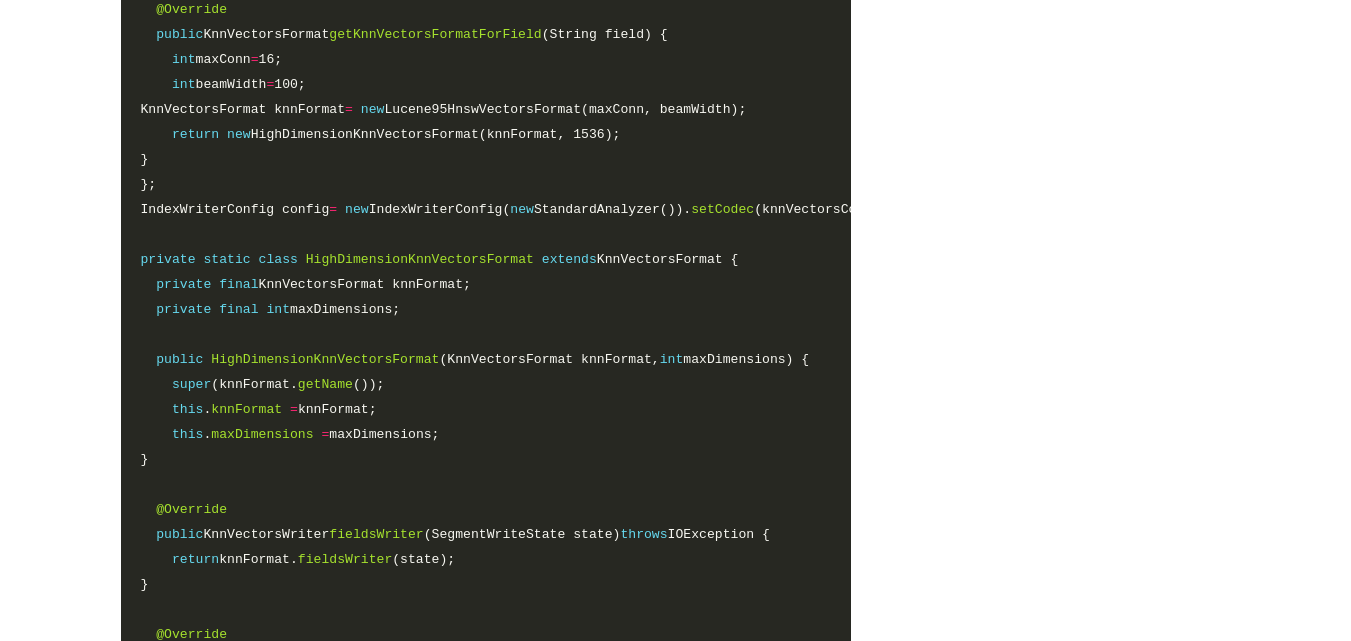click on "Lucene95Codec knnVectorsCodec  =   new  Lucene95Codec(Mode. BEST_SPEED ) {
@Override
public  KnnVectorsFormat  getKnnVectorsFormatForField (String field) {
int  maxConn  =  16;
int  beamWidth  =  100;
KnnVectorsFormat knnFormat  =   new  Lucene95HnswVectorsFormat(maxConn, beamWidth);
return   new  HighDimensionKnnVectorsFormat(knnFormat, 1536);
}
};
IndexWriterConfig config  =   new  IndexWriterConfig( new  StandardAnalyzer()). setCodec (knnVectorsCodec);
private   static   class   HighDimensionKnnVectorsFormat   extends  KnnVectorsFormat {
private   final  KnnVectorsFormat knnFormat;
private   final   int  maxDimensions;
public   HighDimensionKnnVectorsFormat (KnnVectorsFormat knnFormat,  int  maxDimensions) {
super (knnFormat. getName ());
this . knnFormat   =  knnFormat;
this . maxDimensions   =  maxDimensions;
}
@Override
public  KnnVectorsWriter  fieldsWriter (SegmentWriteState state)  throws  IOException {
return" at bounding box center (486, 423) 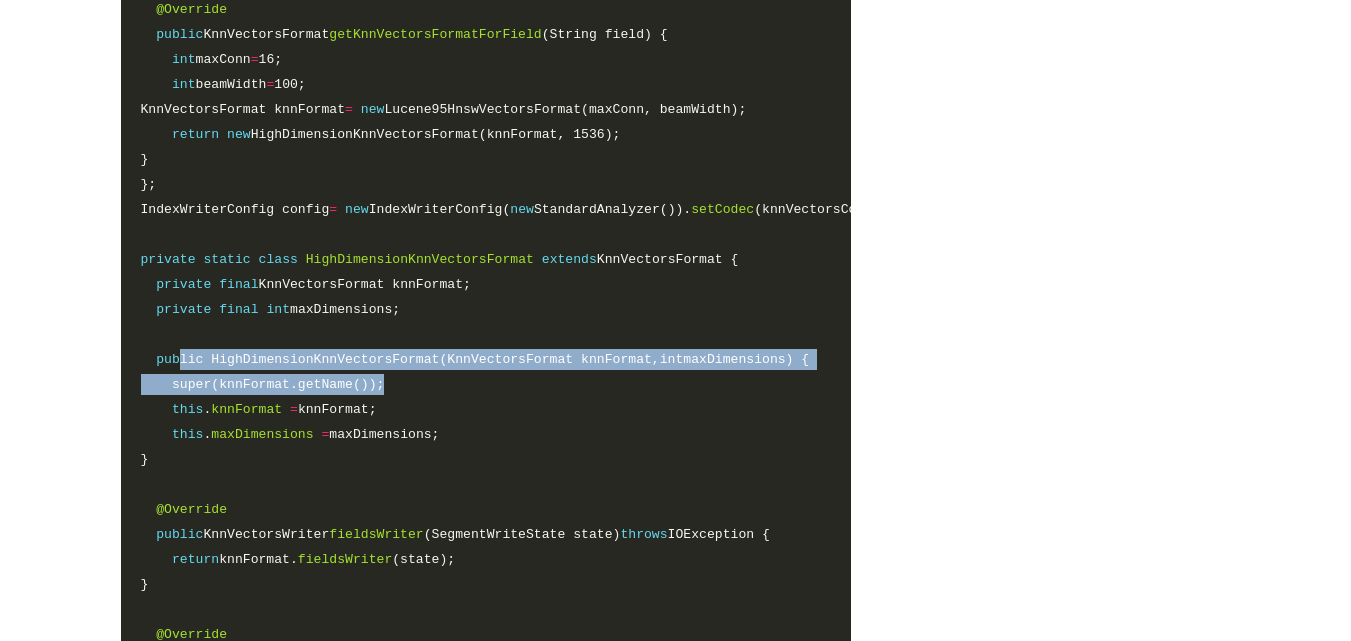 drag, startPoint x: 175, startPoint y: 357, endPoint x: 442, endPoint y: 379, distance: 267.90485 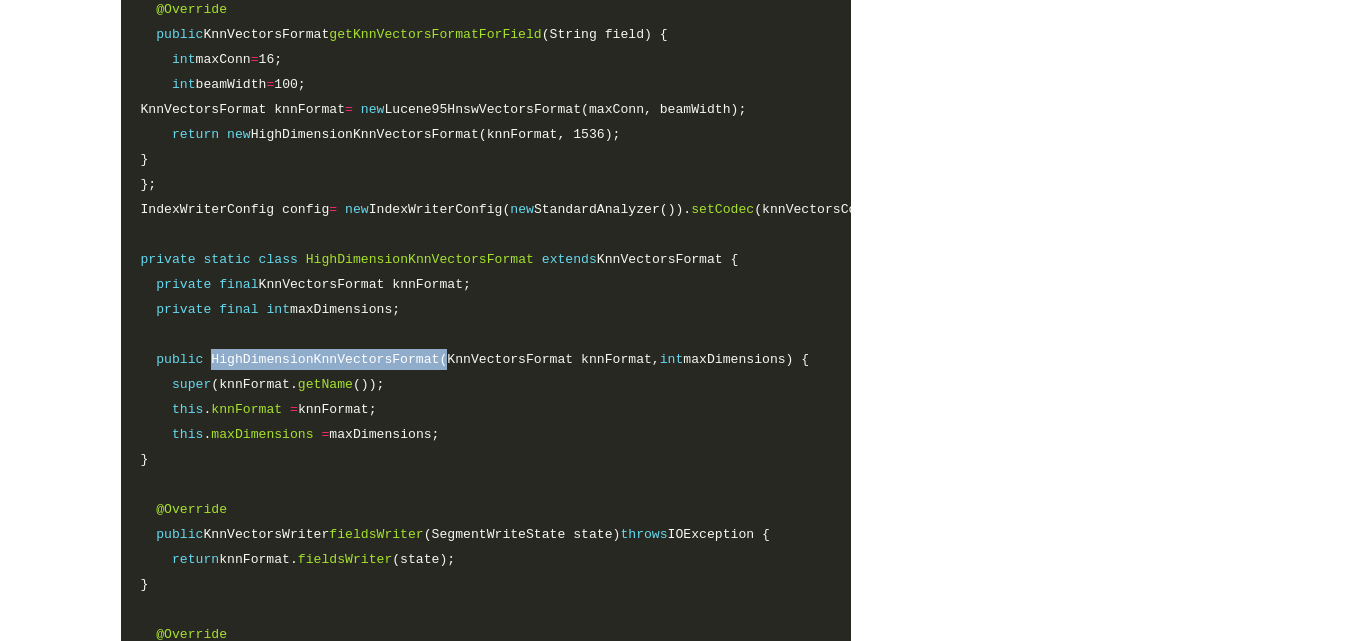 drag, startPoint x: 204, startPoint y: 356, endPoint x: 419, endPoint y: 353, distance: 215.02094 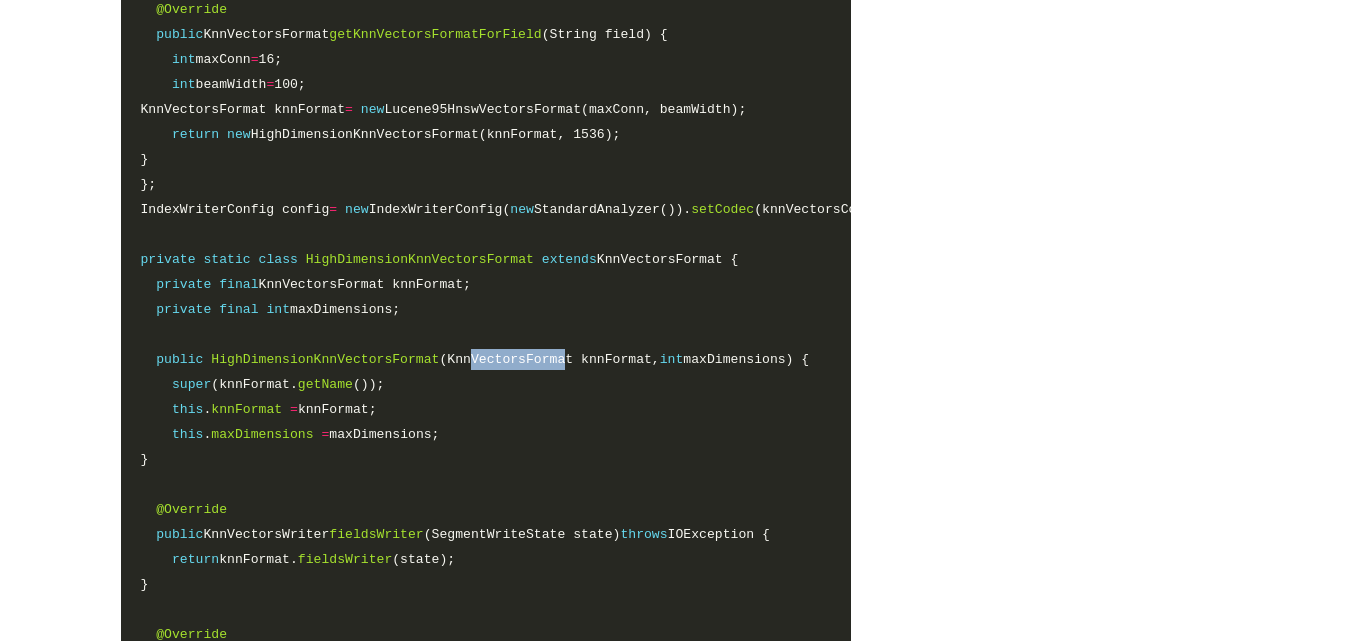 drag, startPoint x: 440, startPoint y: 361, endPoint x: 528, endPoint y: 363, distance: 88.02273 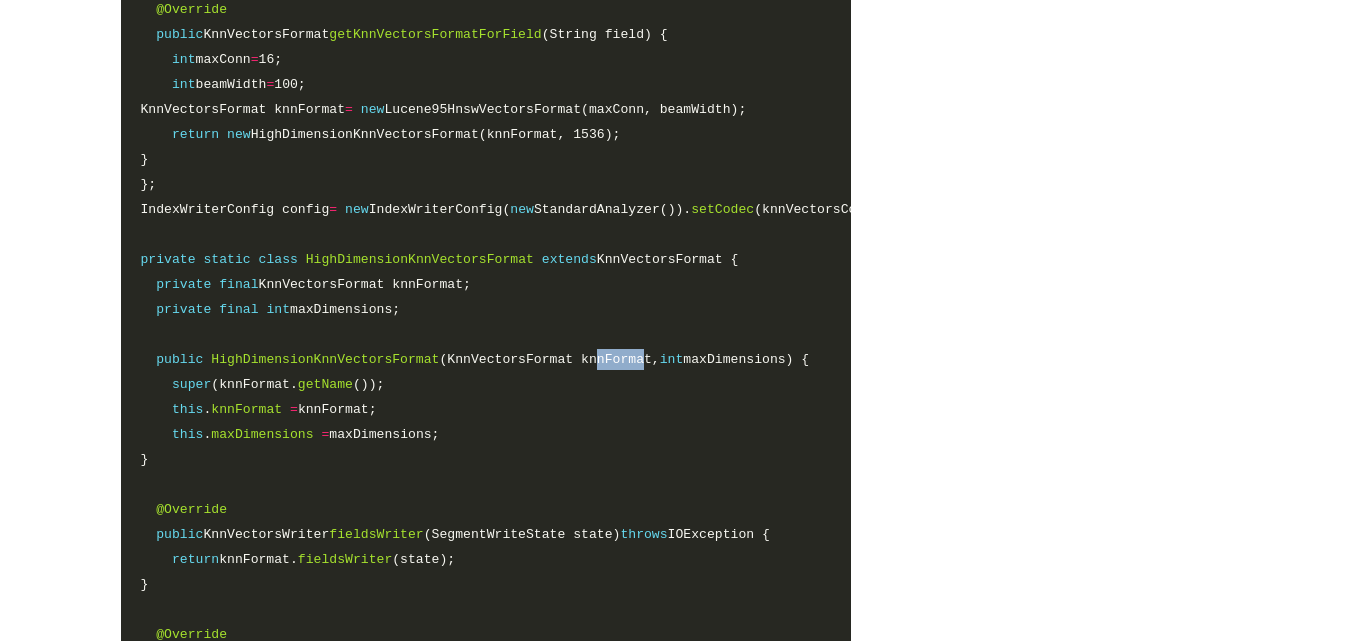 drag, startPoint x: 559, startPoint y: 360, endPoint x: 603, endPoint y: 352, distance: 44.72136 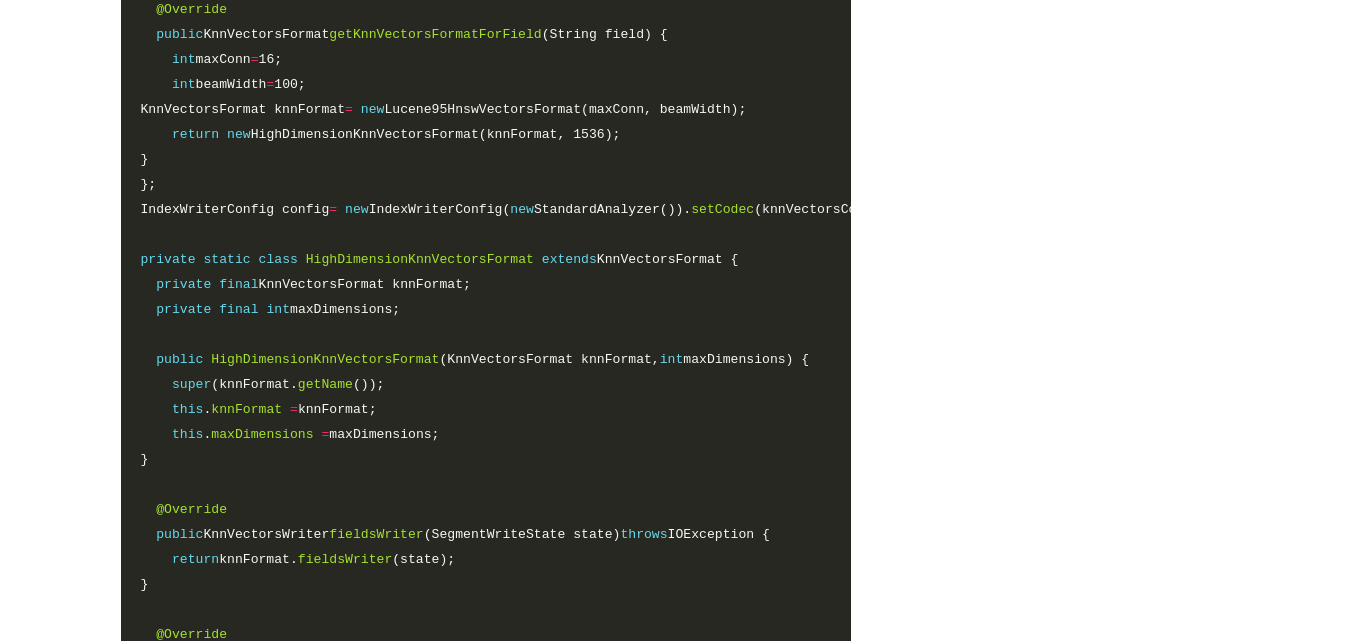 click on "public   HighDimensionKnnVectorsFormat (KnnVectorsFormat knnFormat,  int  maxDimensions) {" at bounding box center [475, 359] 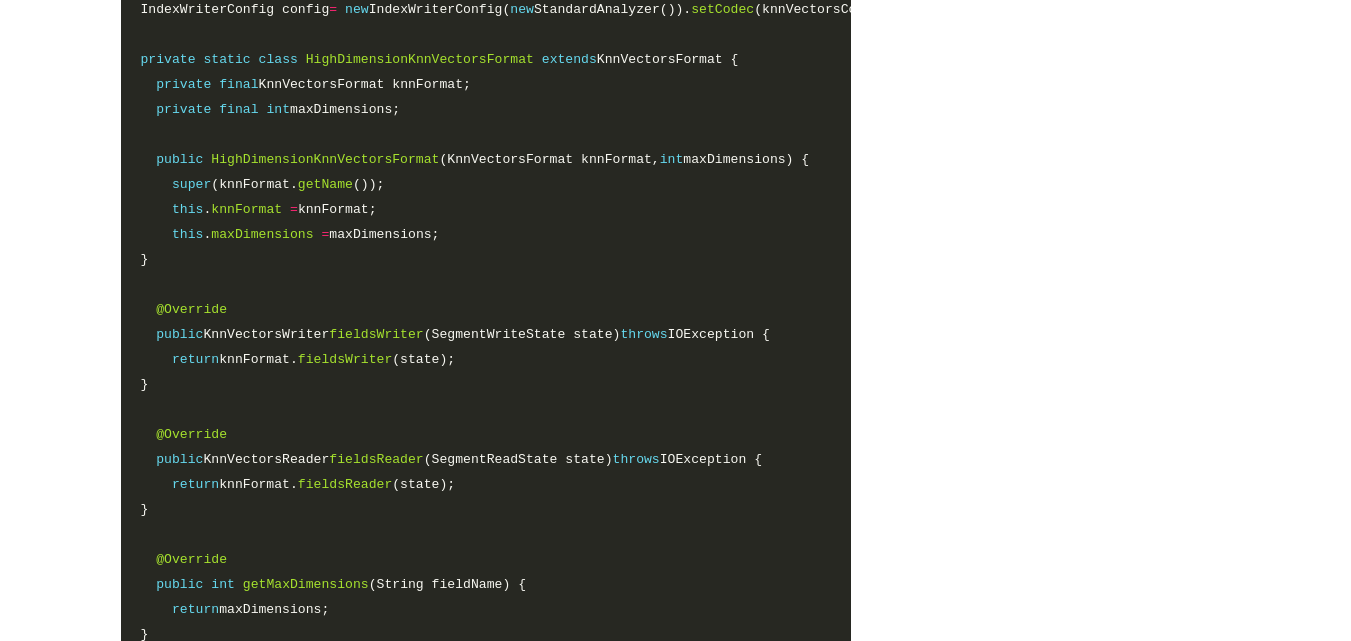 scroll, scrollTop: 3785, scrollLeft: 0, axis: vertical 